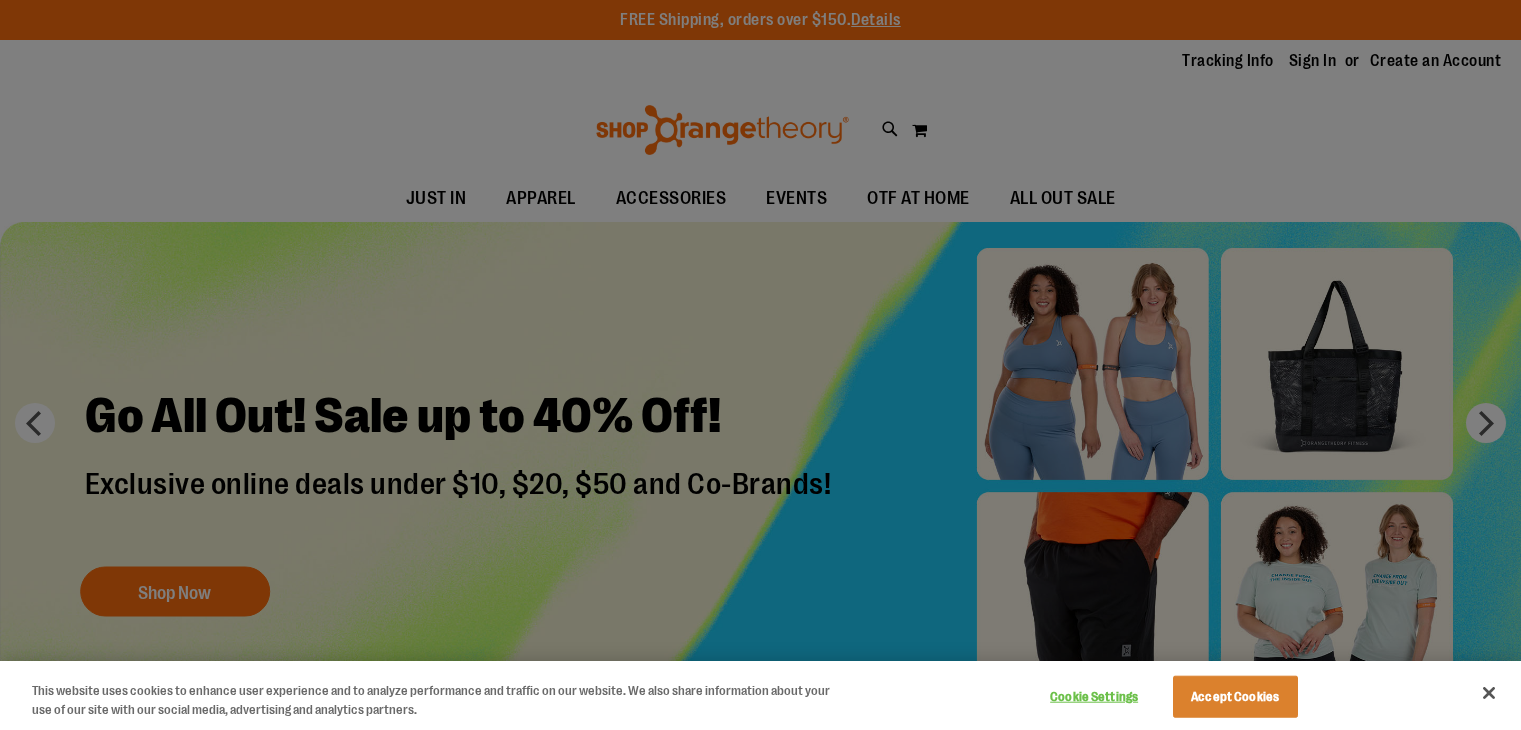 scroll, scrollTop: 0, scrollLeft: 0, axis: both 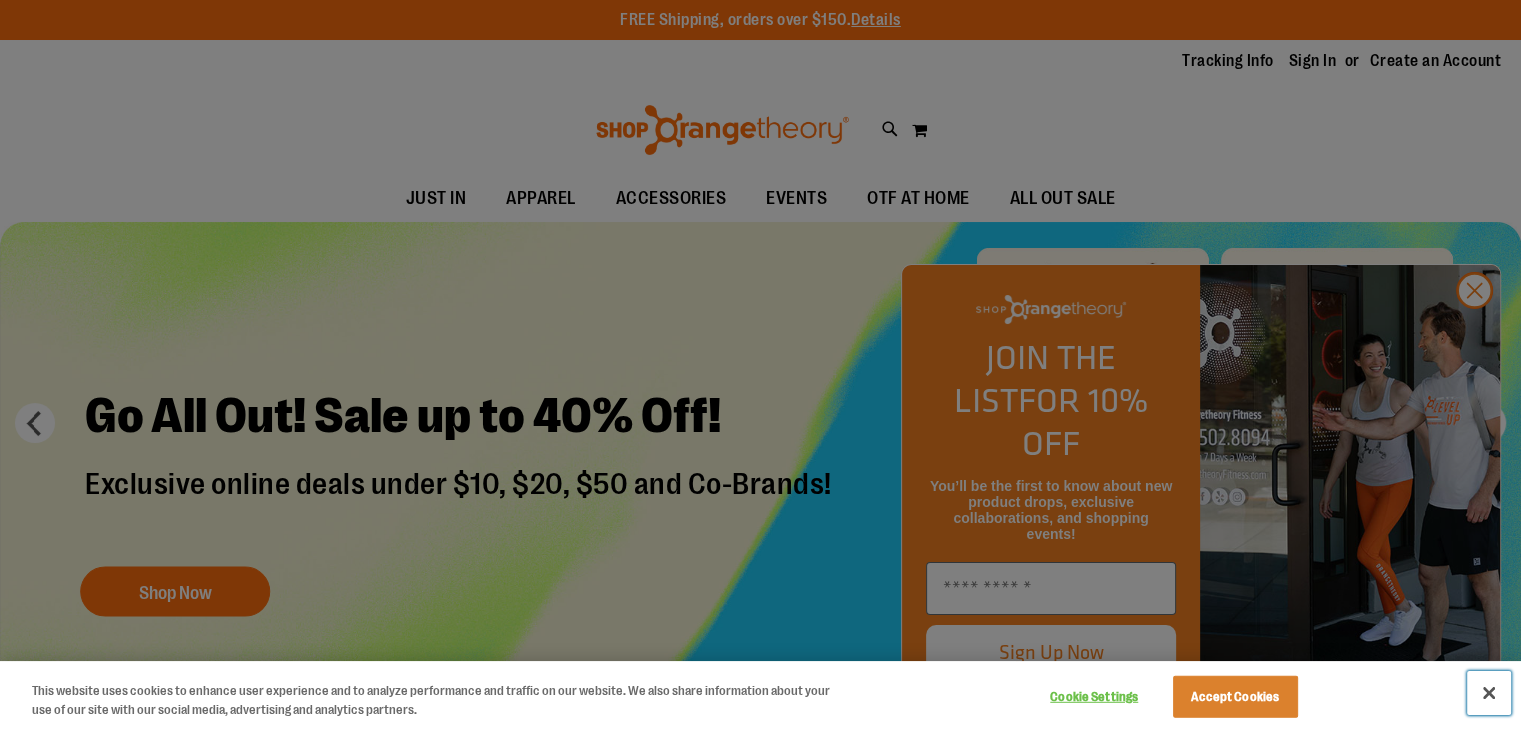 click at bounding box center [1489, 693] 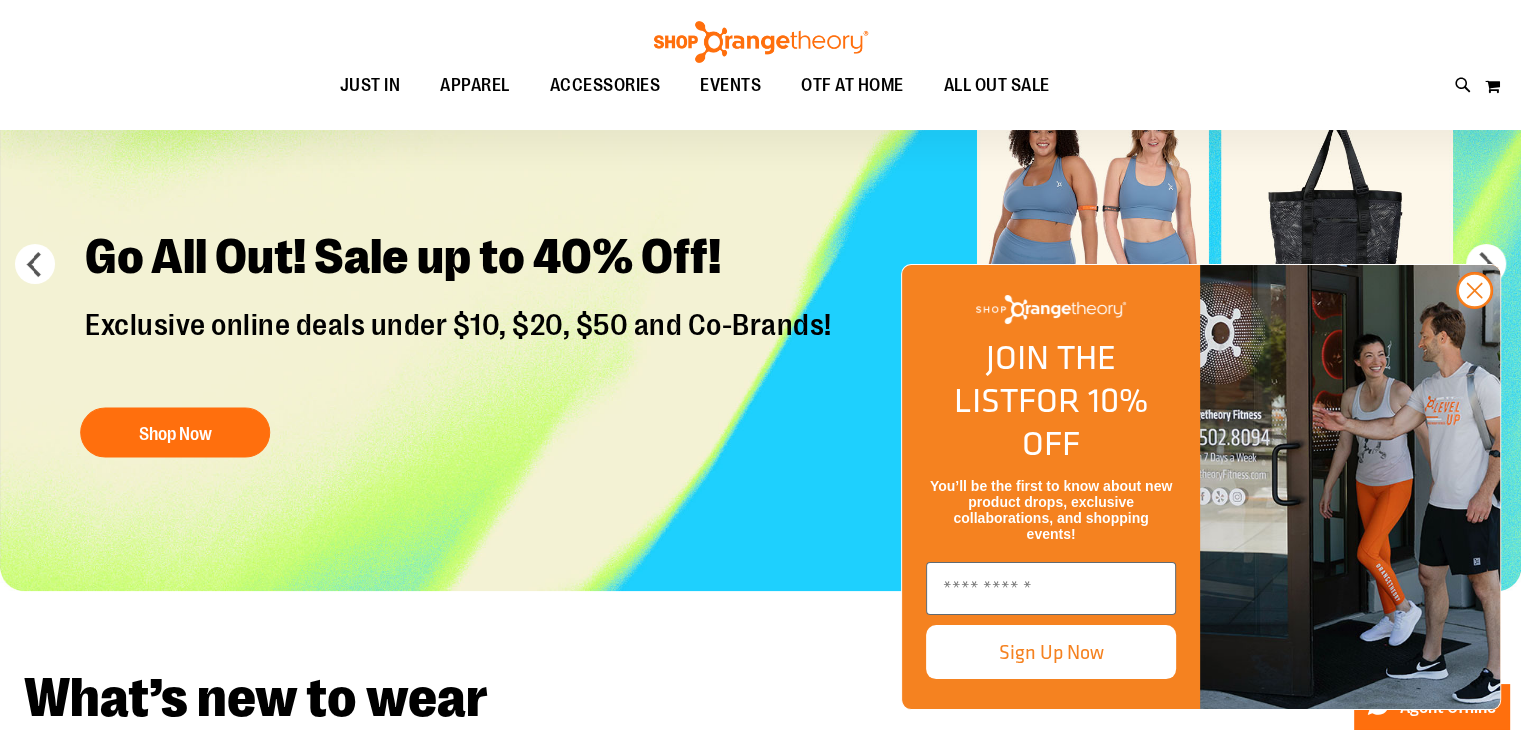 scroll, scrollTop: 199, scrollLeft: 0, axis: vertical 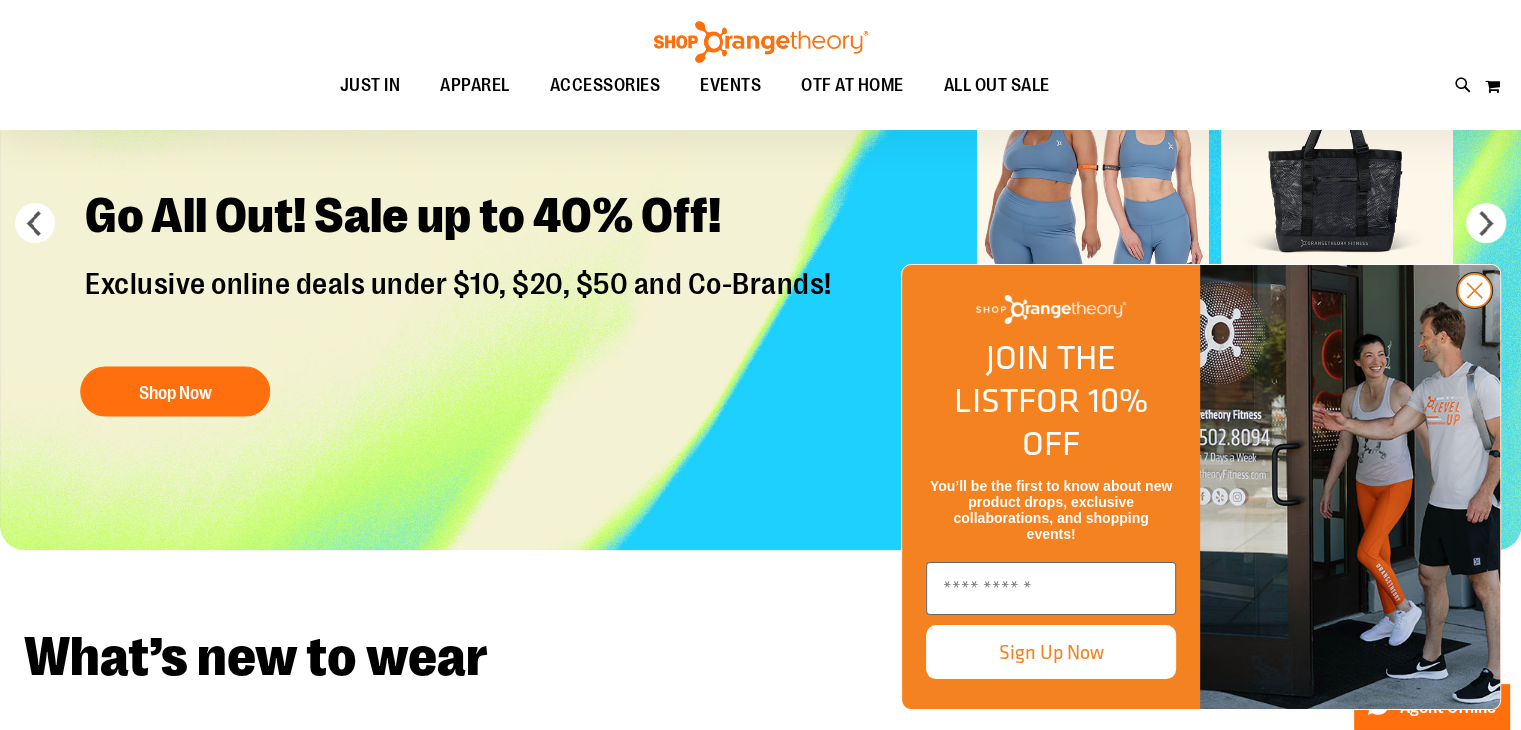 click 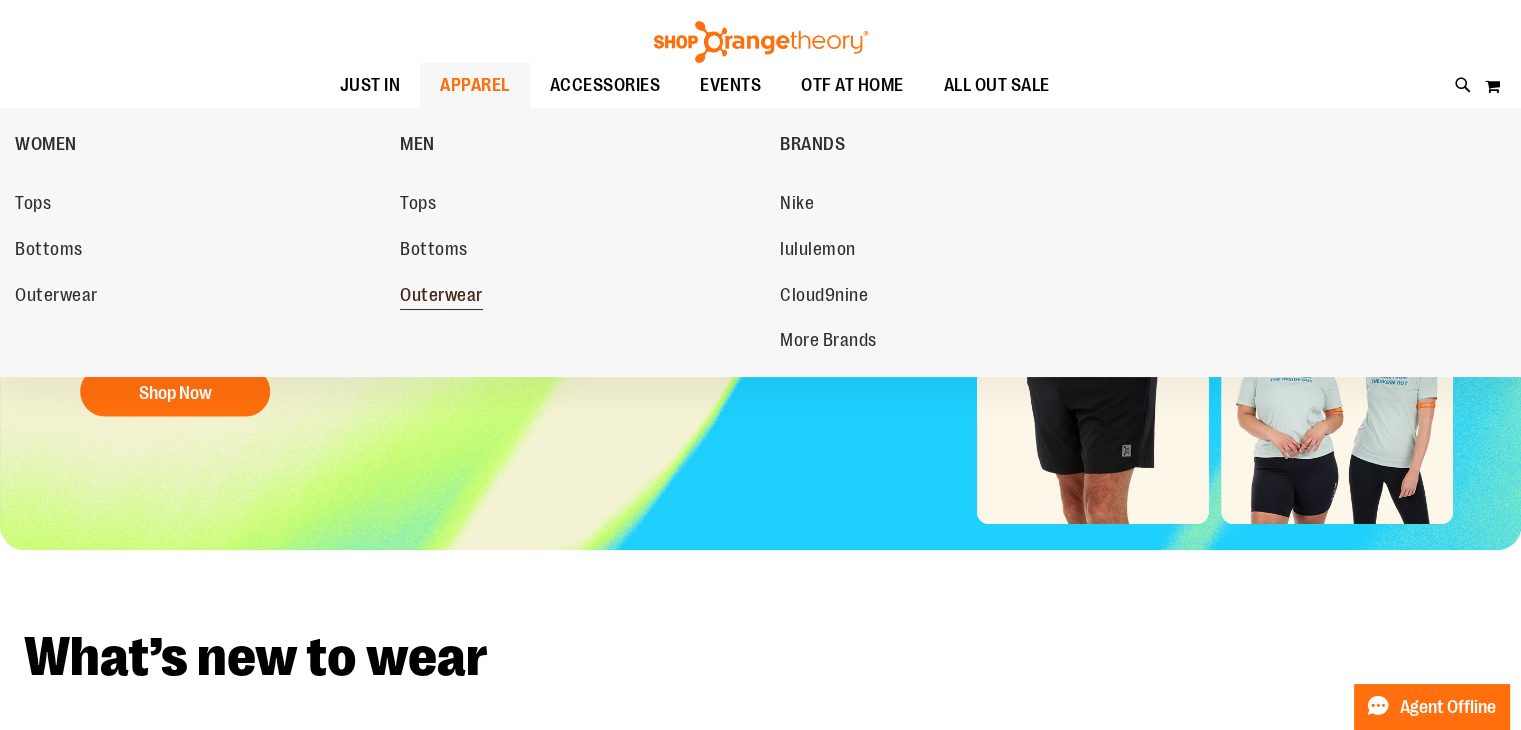 click on "Outerwear" at bounding box center (441, 297) 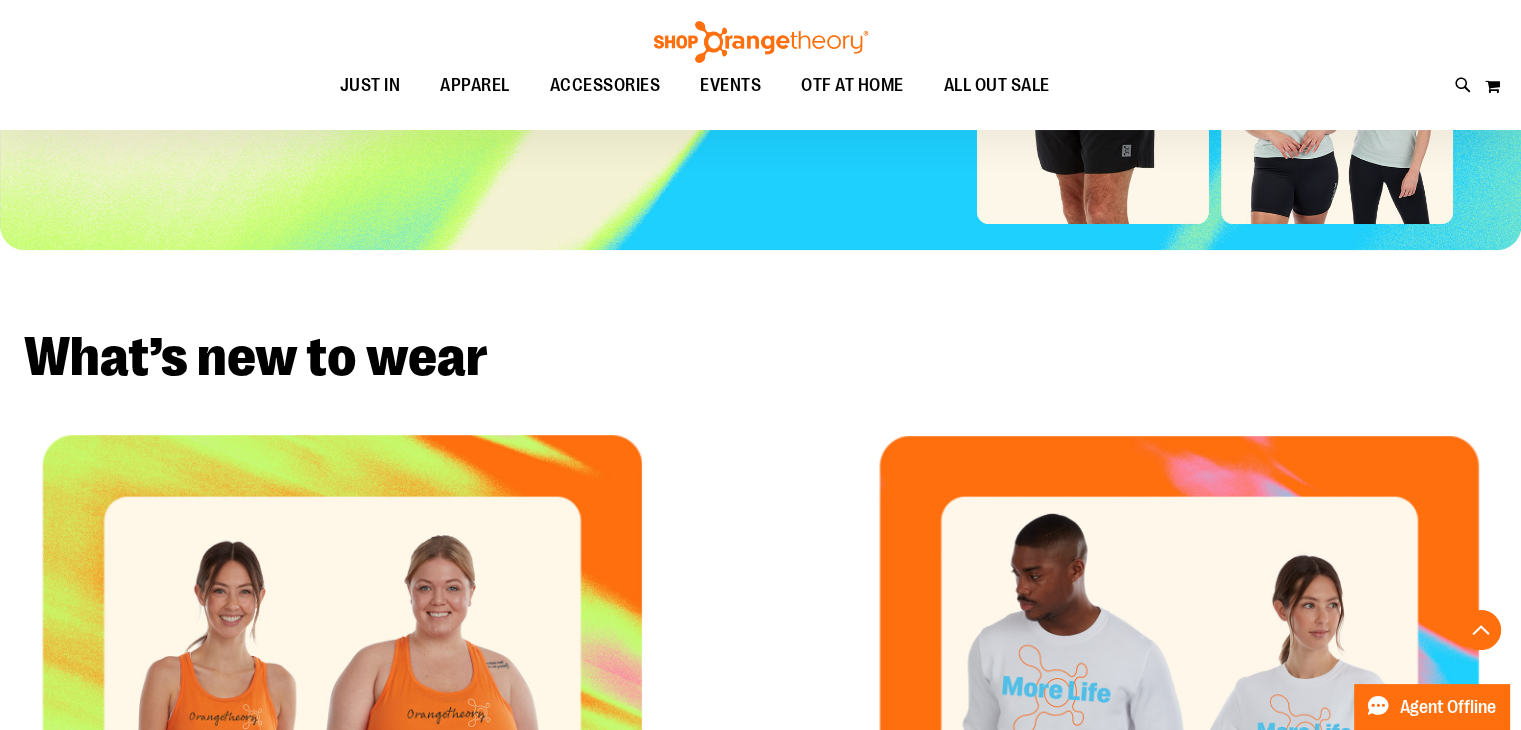 scroll, scrollTop: 999, scrollLeft: 0, axis: vertical 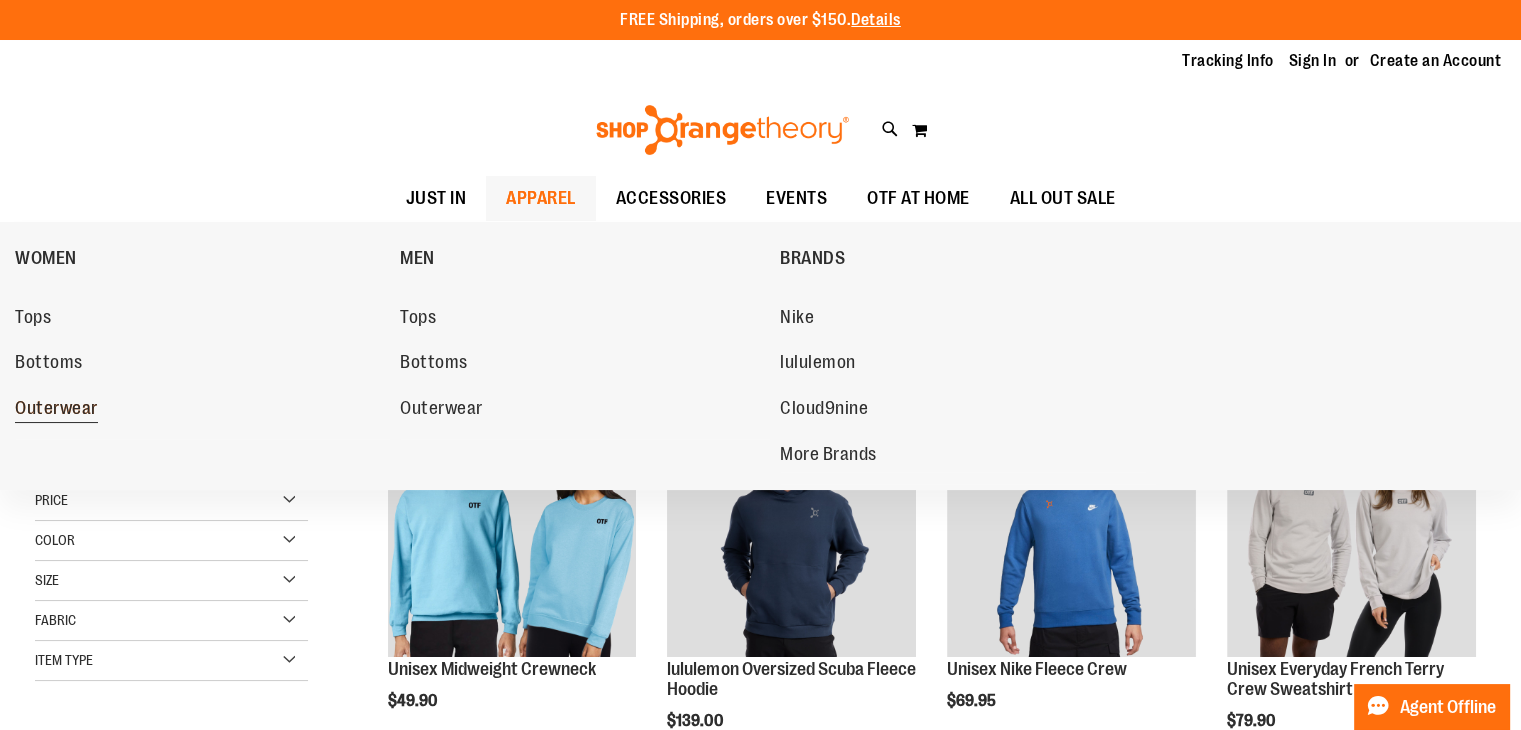click on "Outerwear" at bounding box center (56, 410) 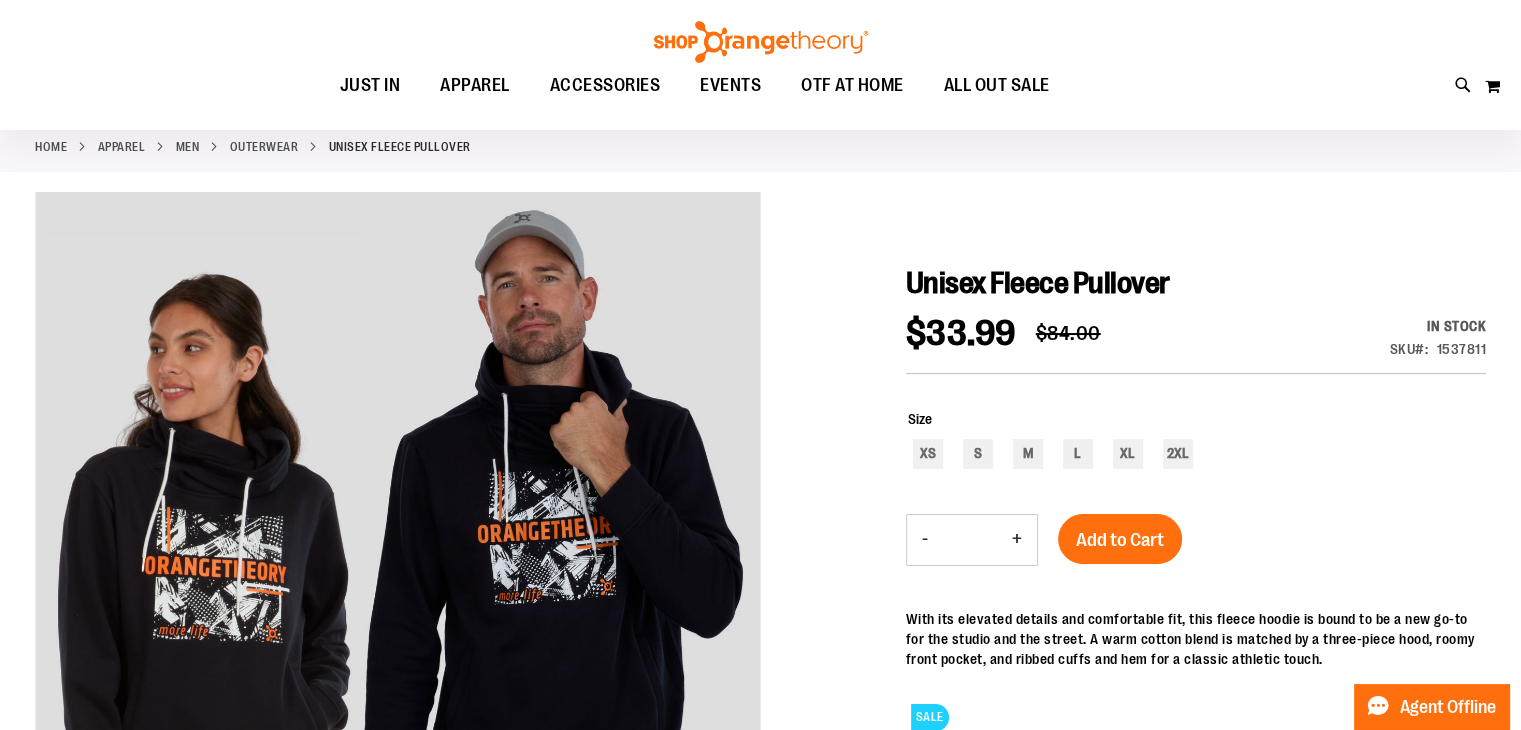 scroll, scrollTop: 199, scrollLeft: 0, axis: vertical 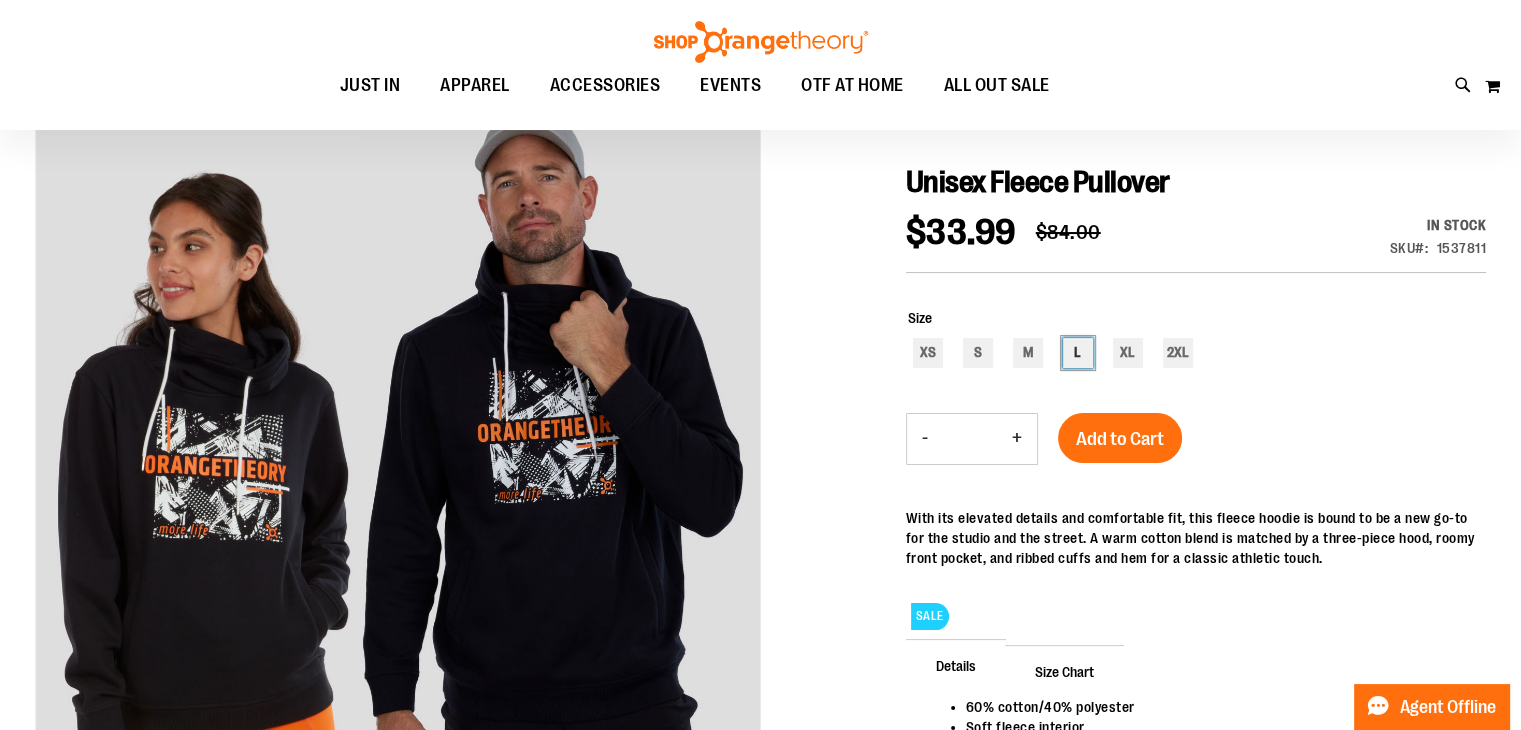 click on "L" at bounding box center (1078, 353) 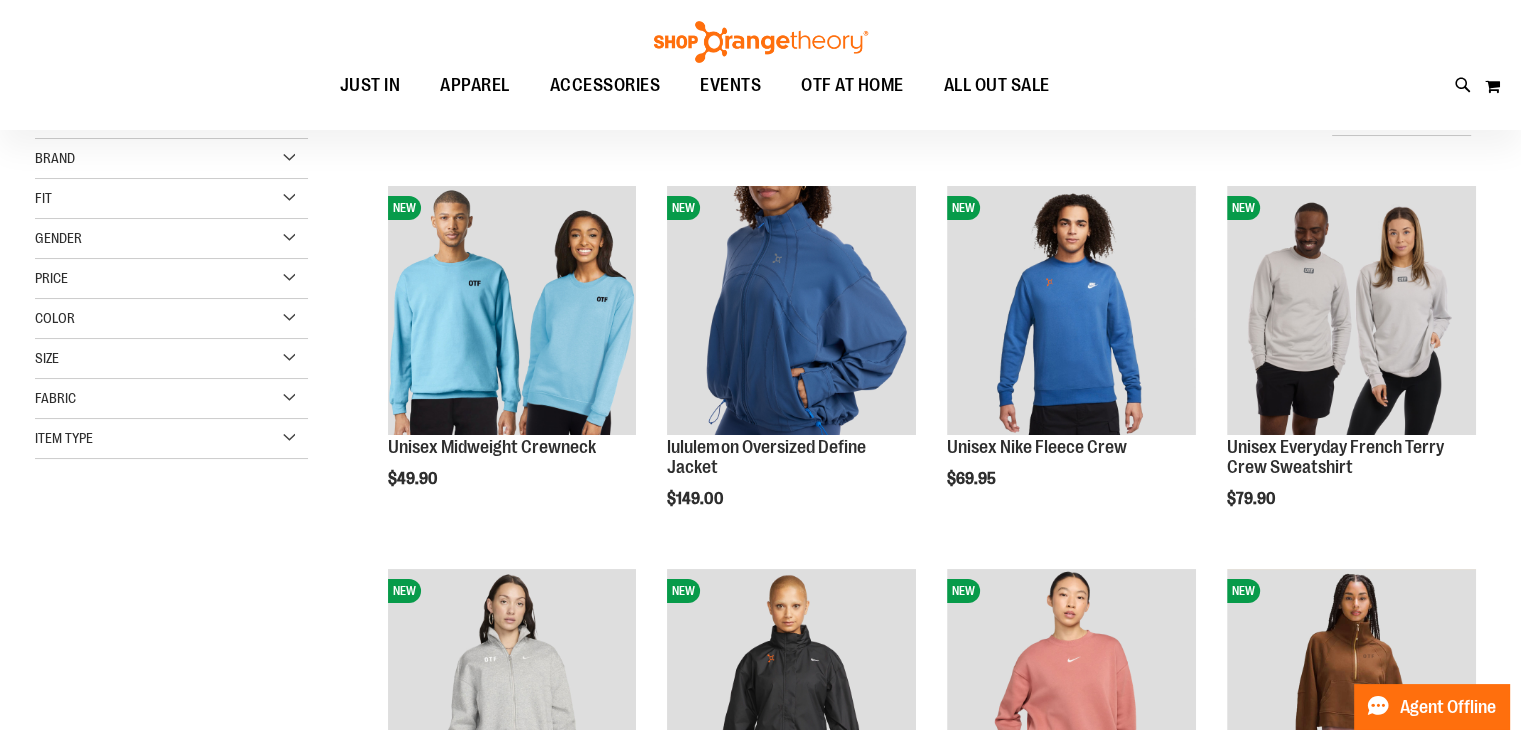 scroll, scrollTop: 0, scrollLeft: 0, axis: both 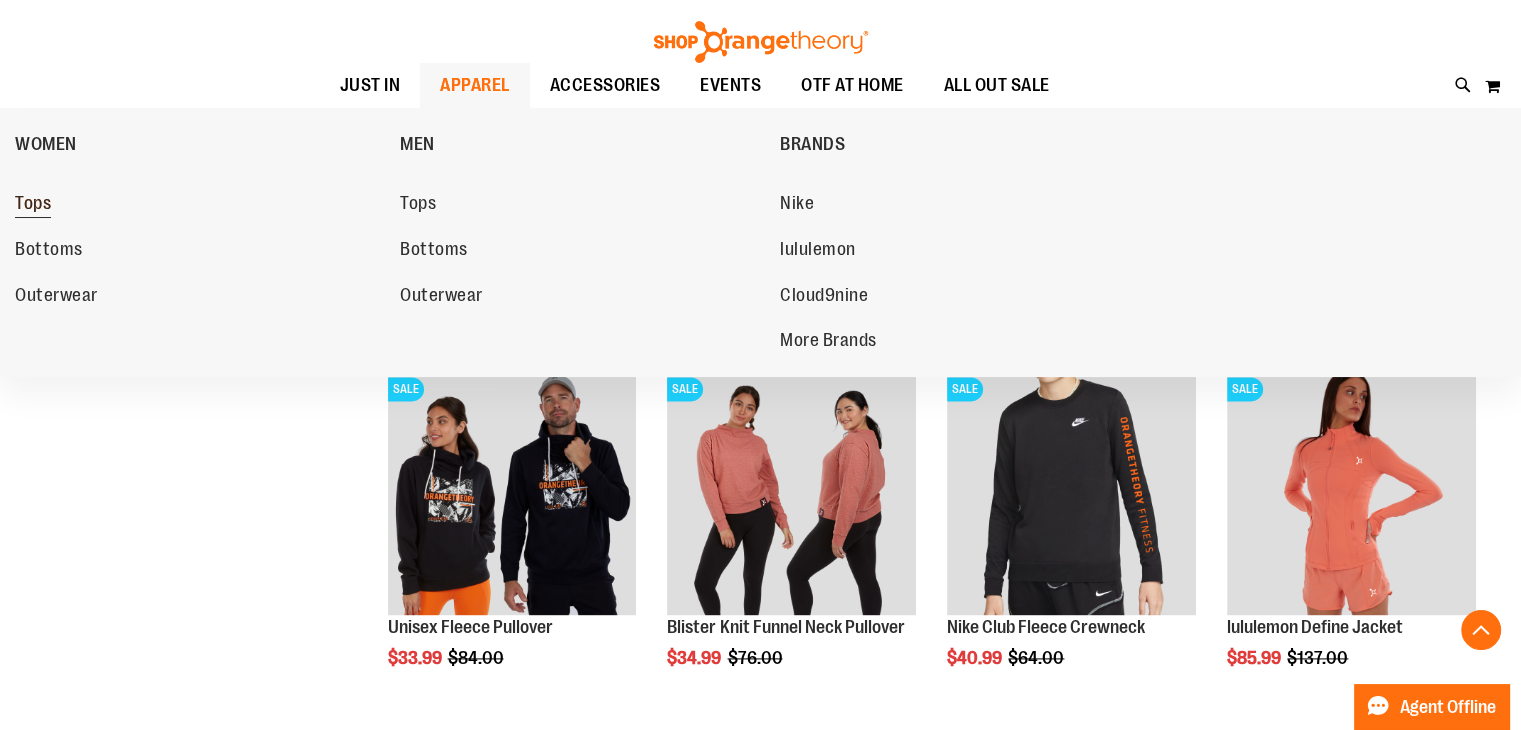 click on "Tops" at bounding box center (33, 205) 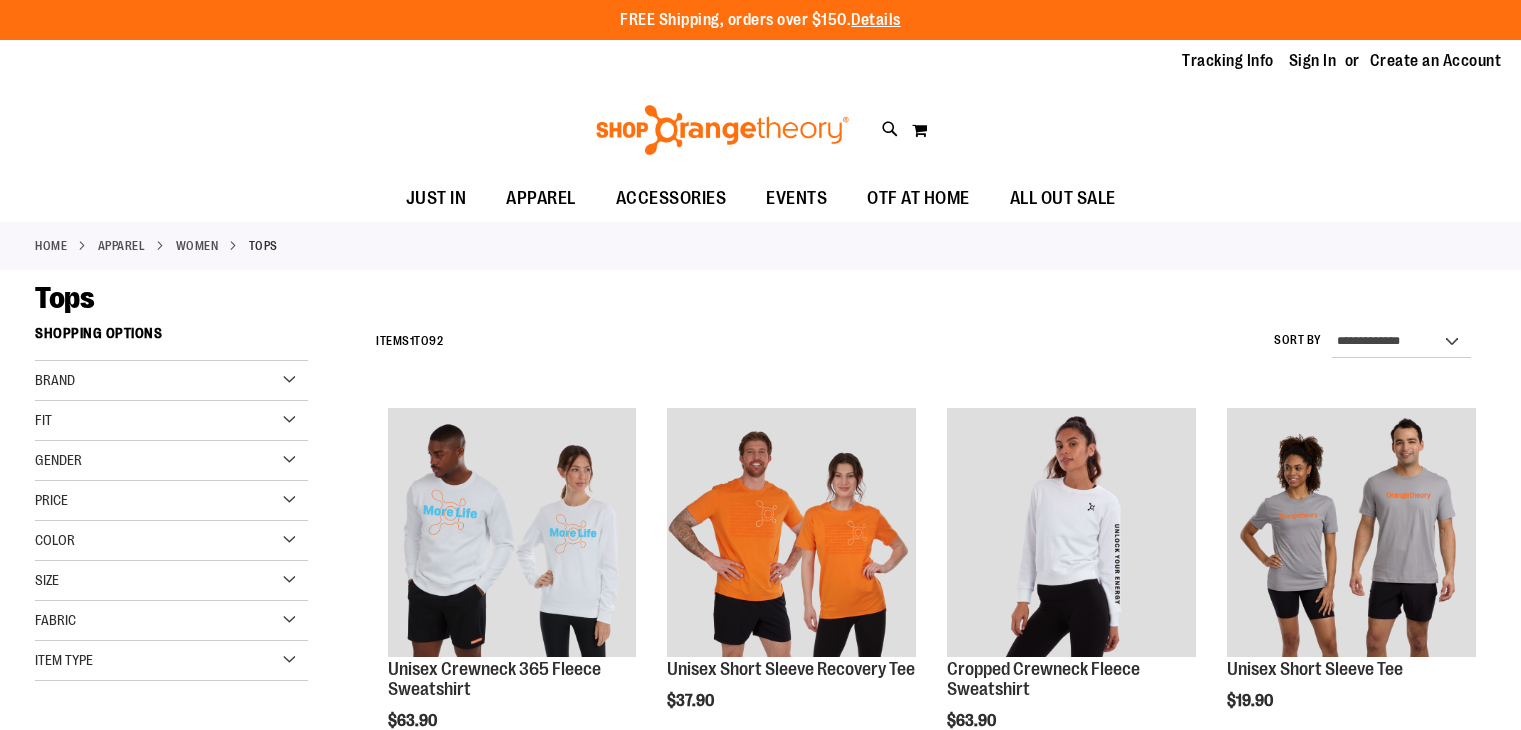 scroll, scrollTop: 0, scrollLeft: 0, axis: both 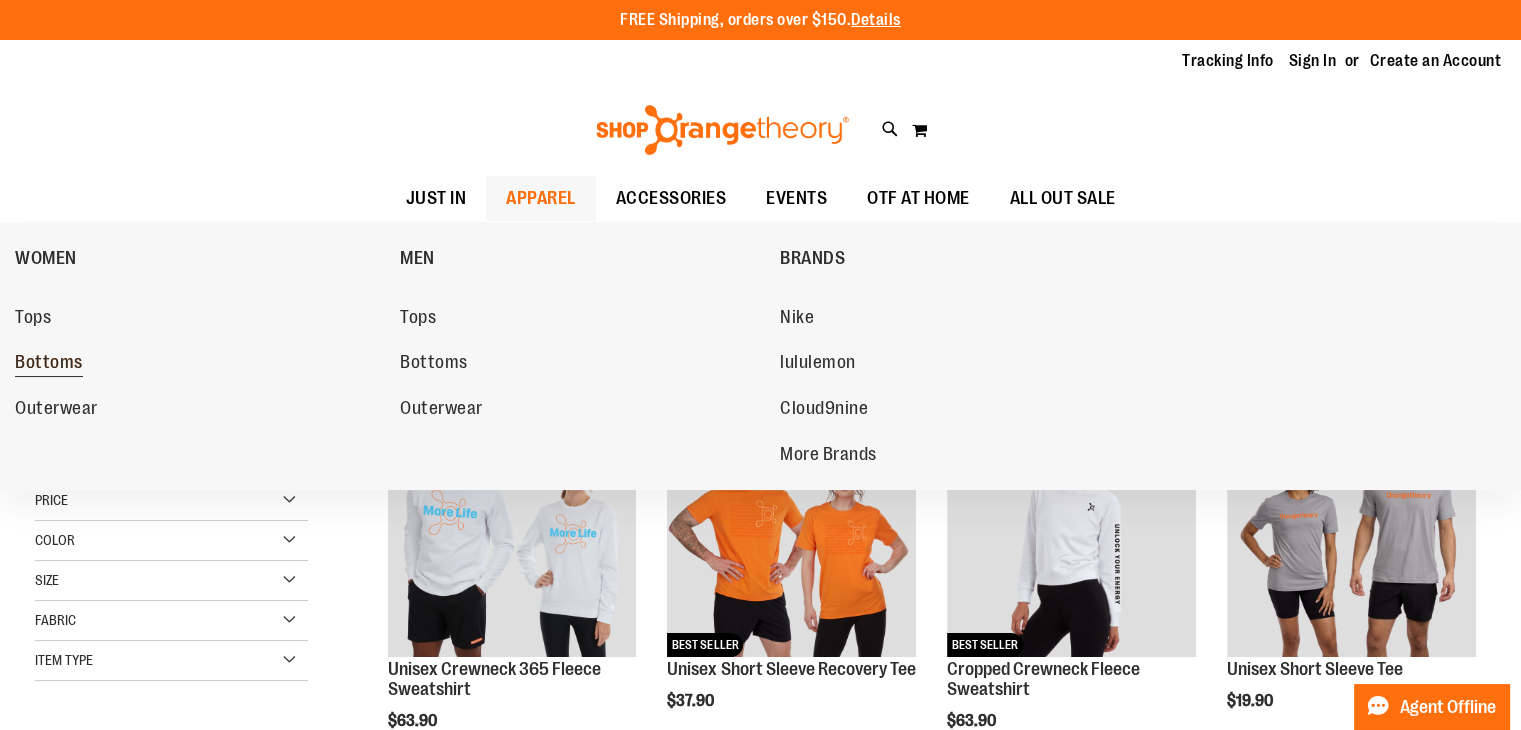 click on "Bottoms" at bounding box center (49, 364) 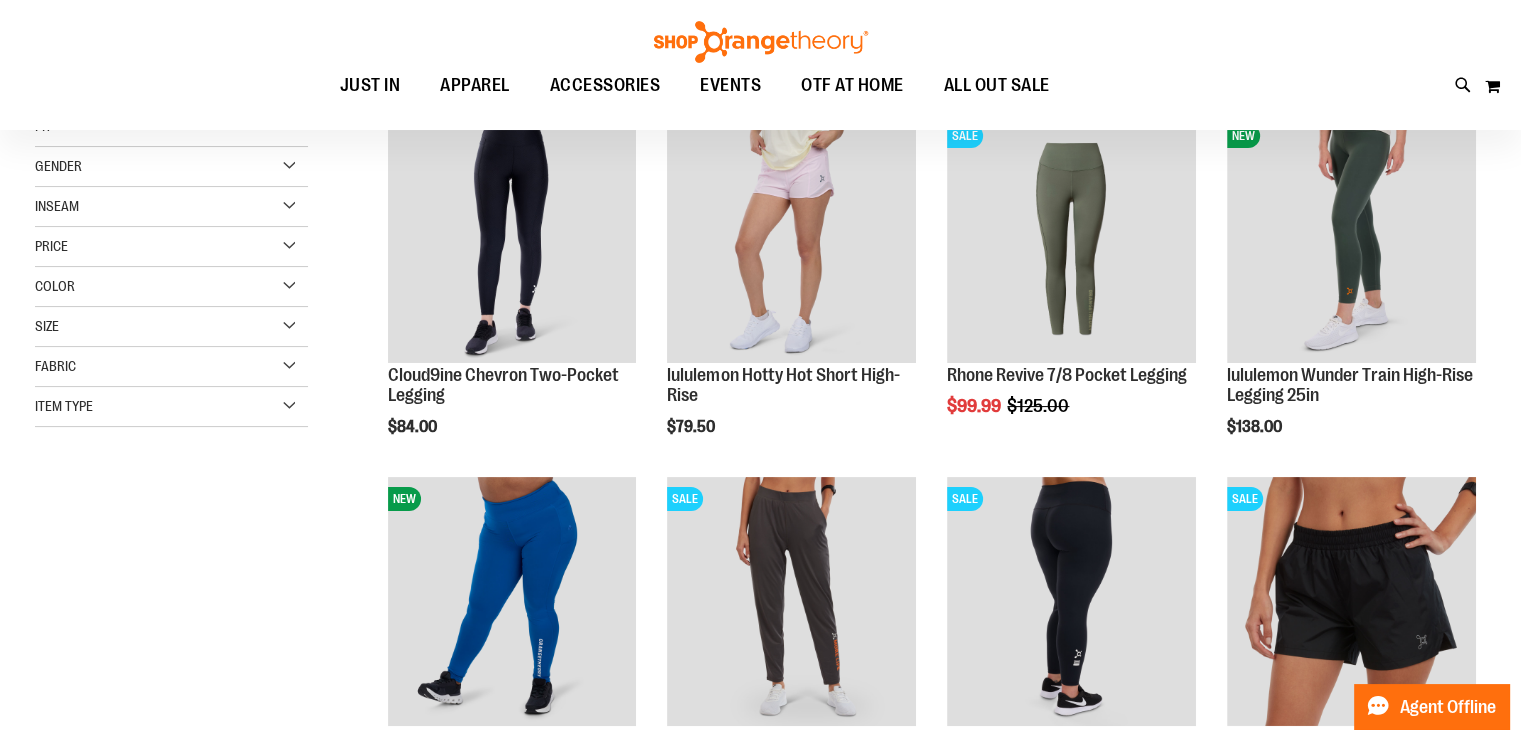 scroll, scrollTop: 399, scrollLeft: 0, axis: vertical 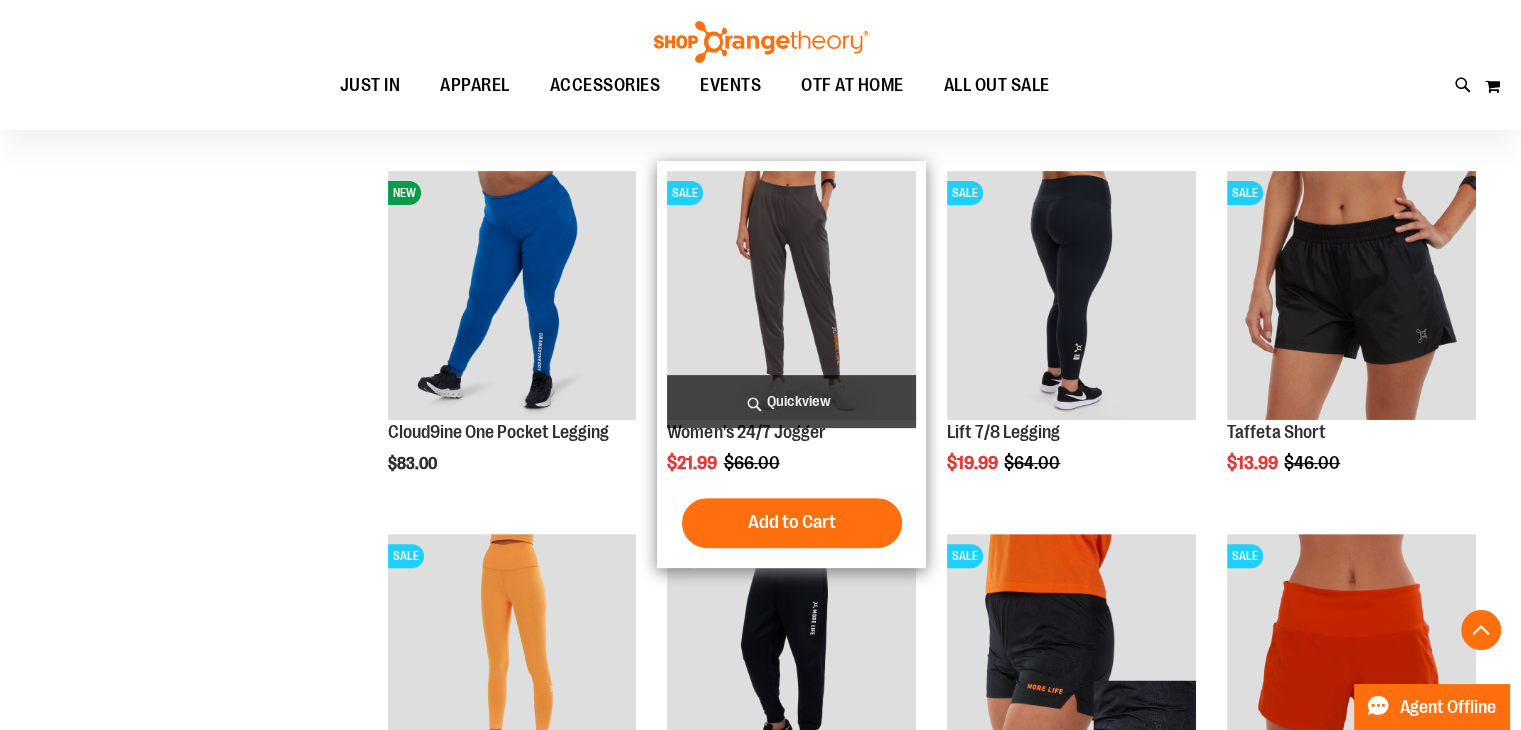 click on "Quickview" at bounding box center [791, 401] 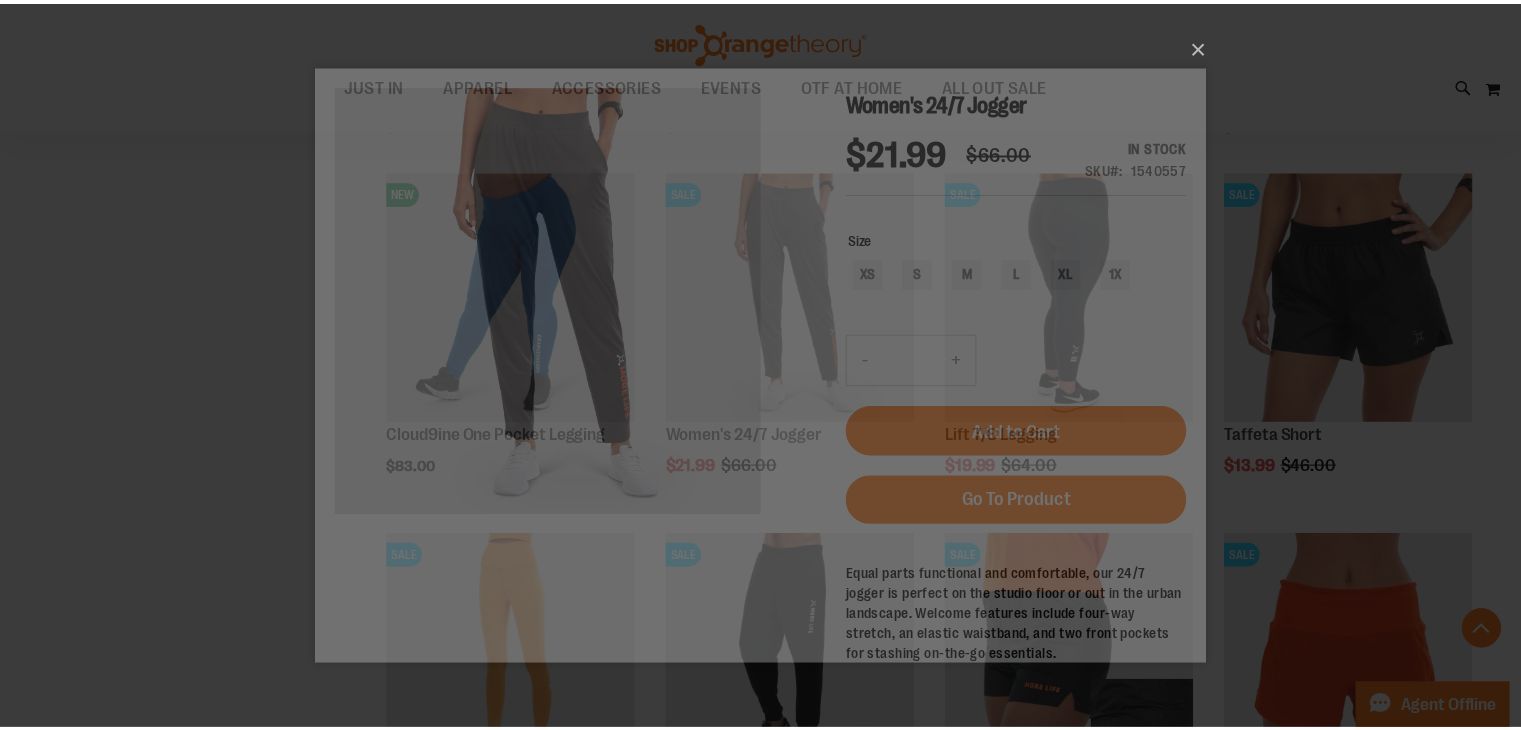 scroll, scrollTop: 0, scrollLeft: 0, axis: both 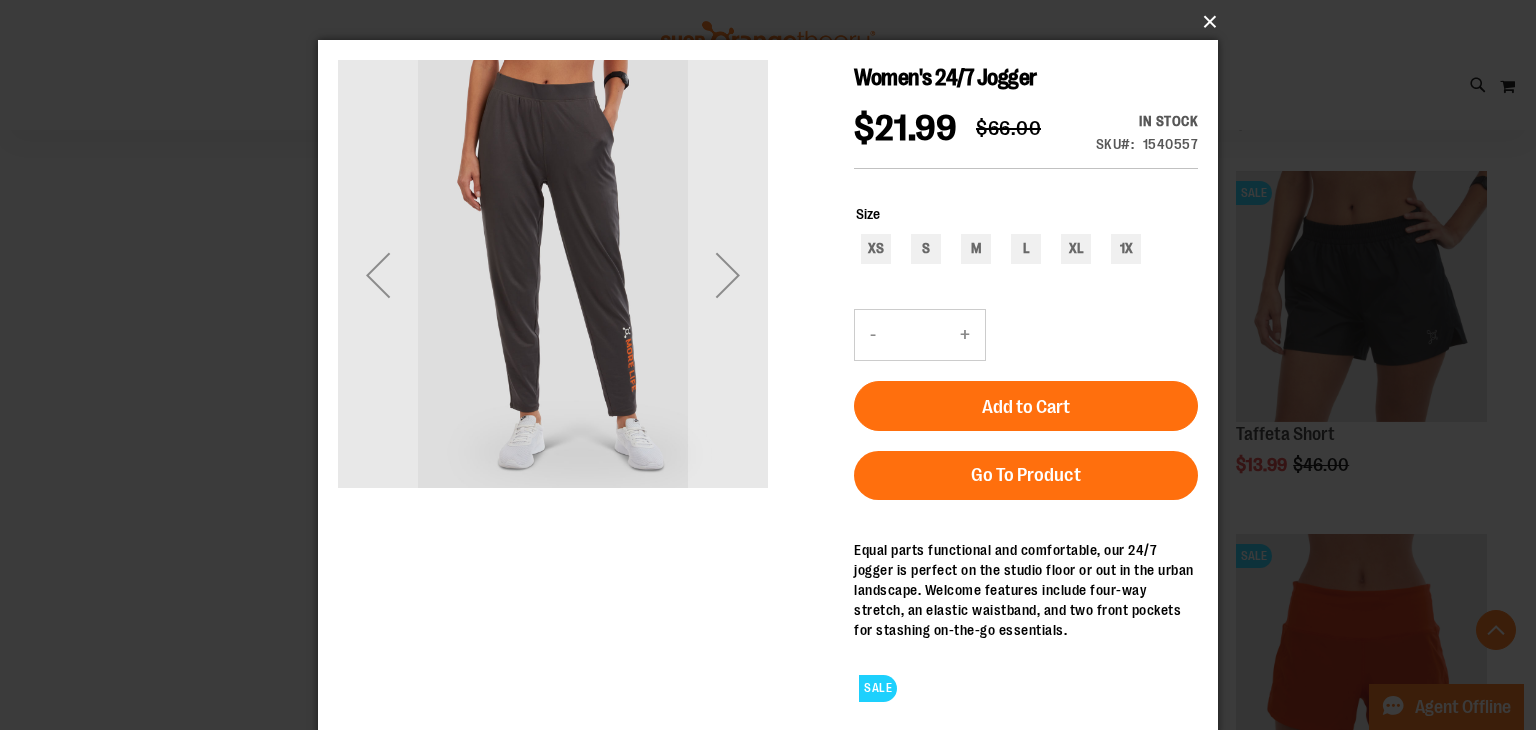 click on "×" at bounding box center (774, 22) 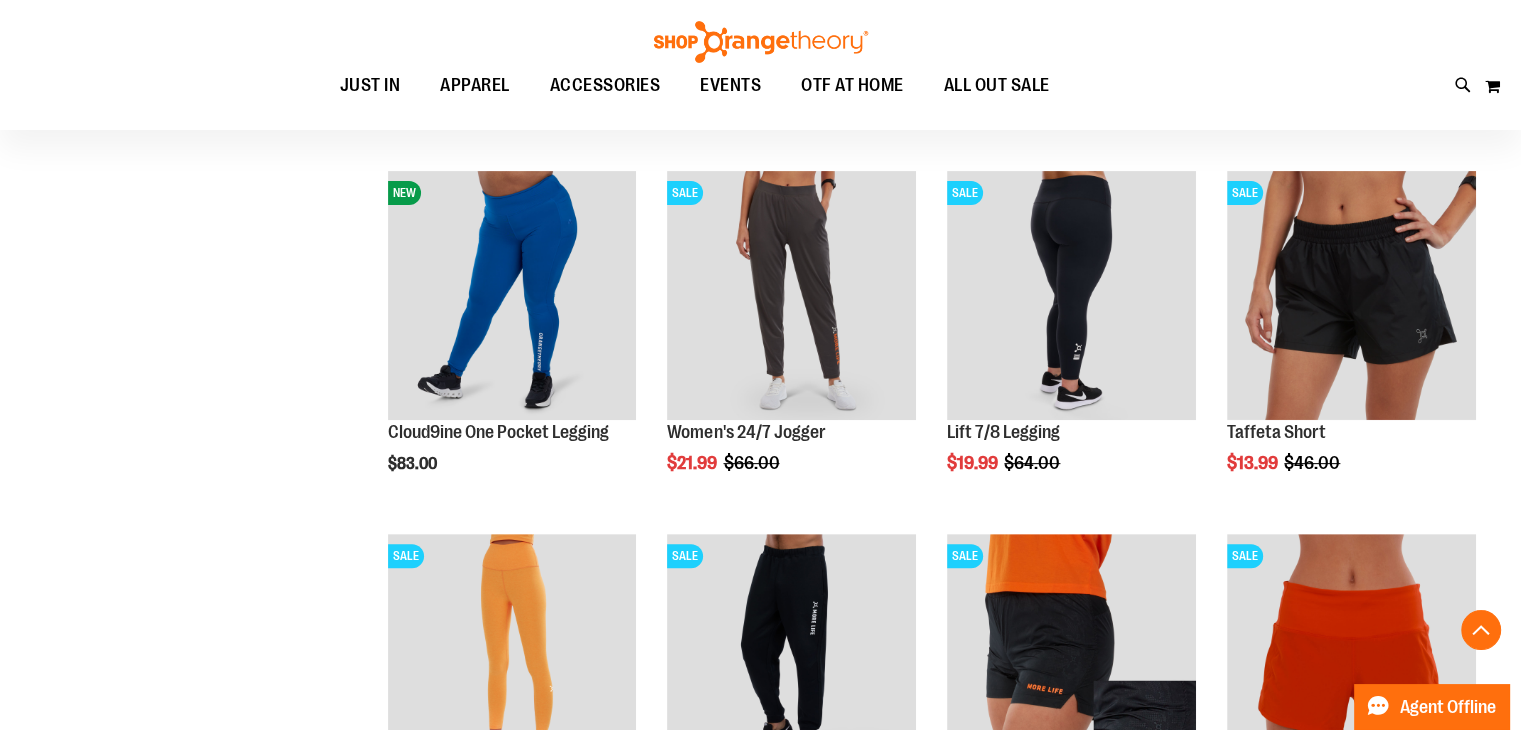 drag, startPoint x: 786, startPoint y: 289, endPoint x: 142, endPoint y: 316, distance: 644.56573 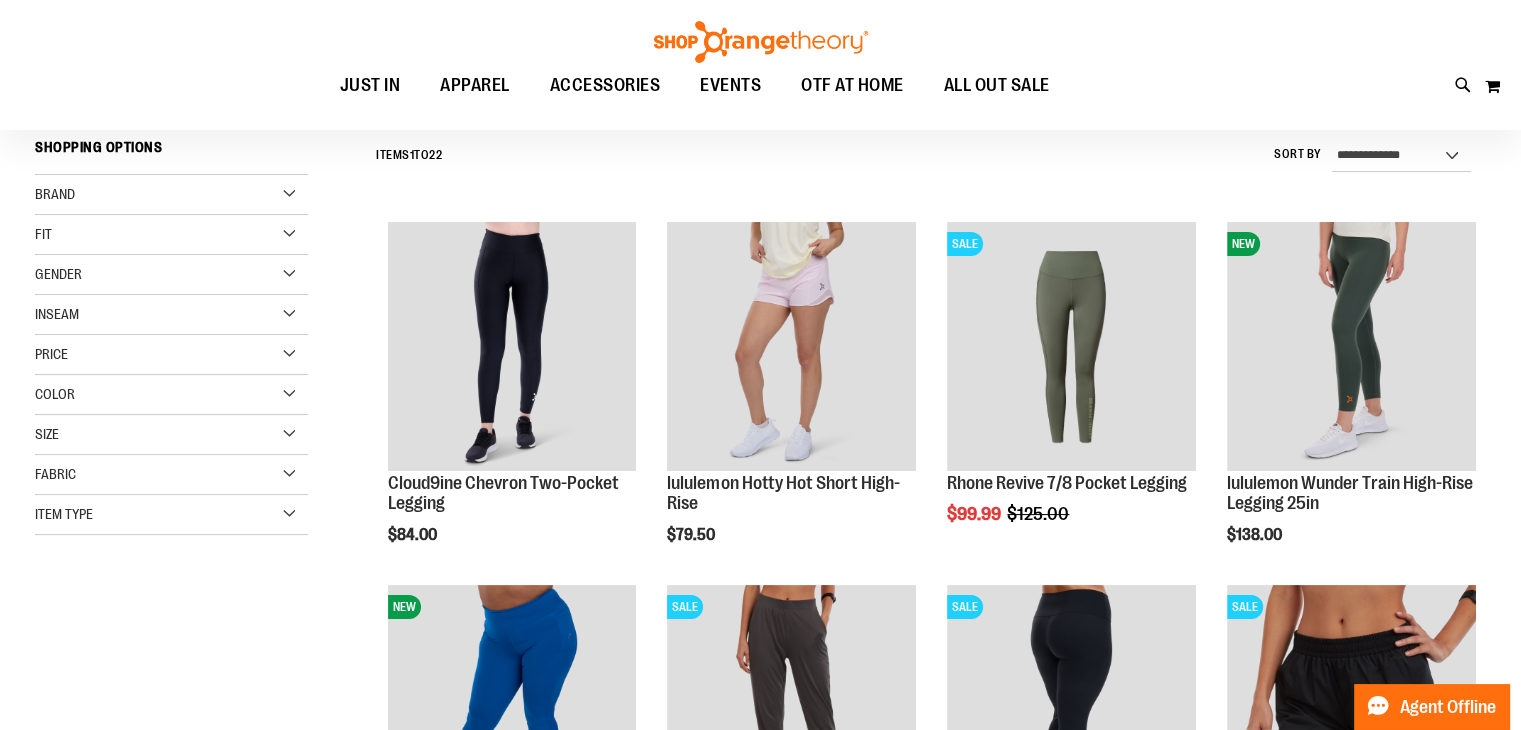 scroll, scrollTop: 99, scrollLeft: 0, axis: vertical 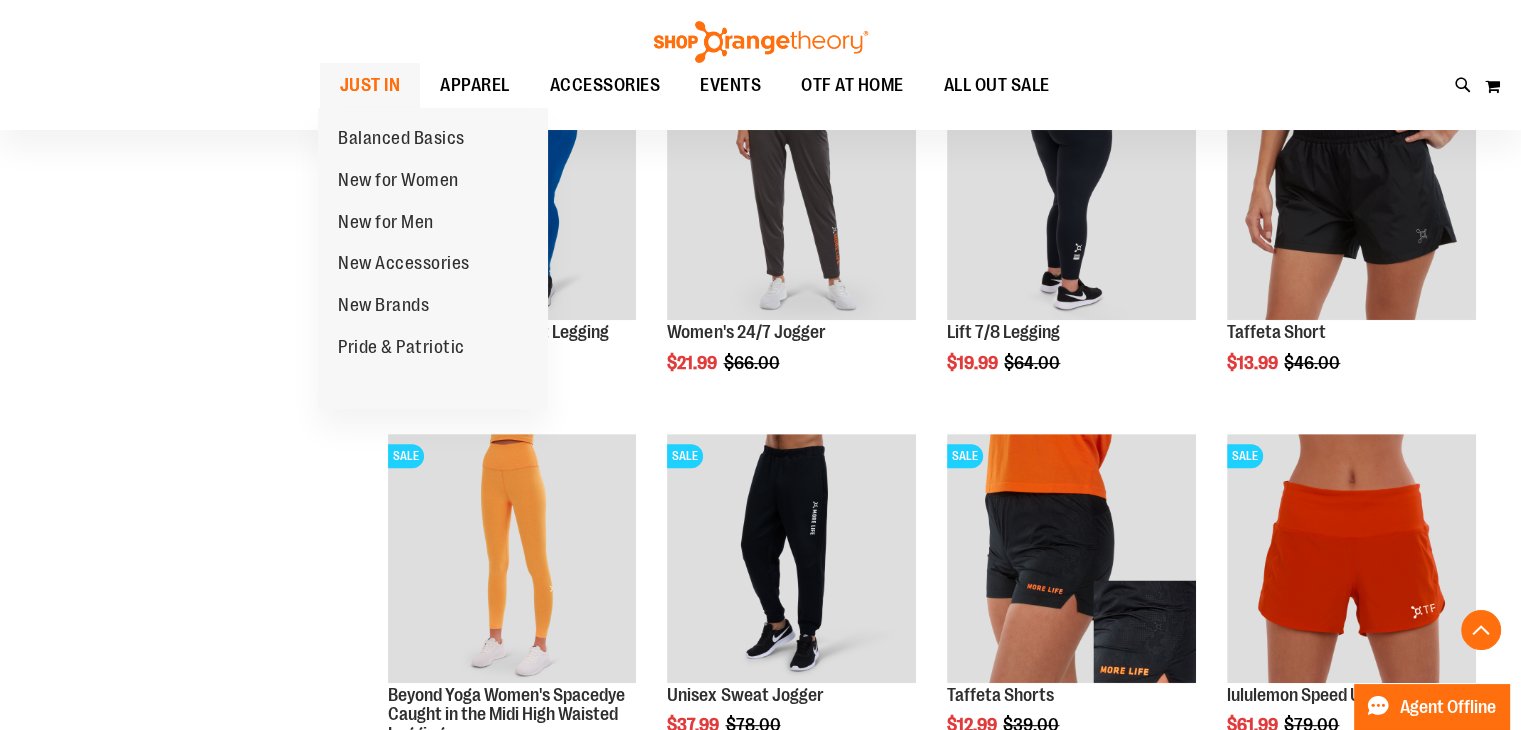 click on "JUST IN" at bounding box center [370, 86] 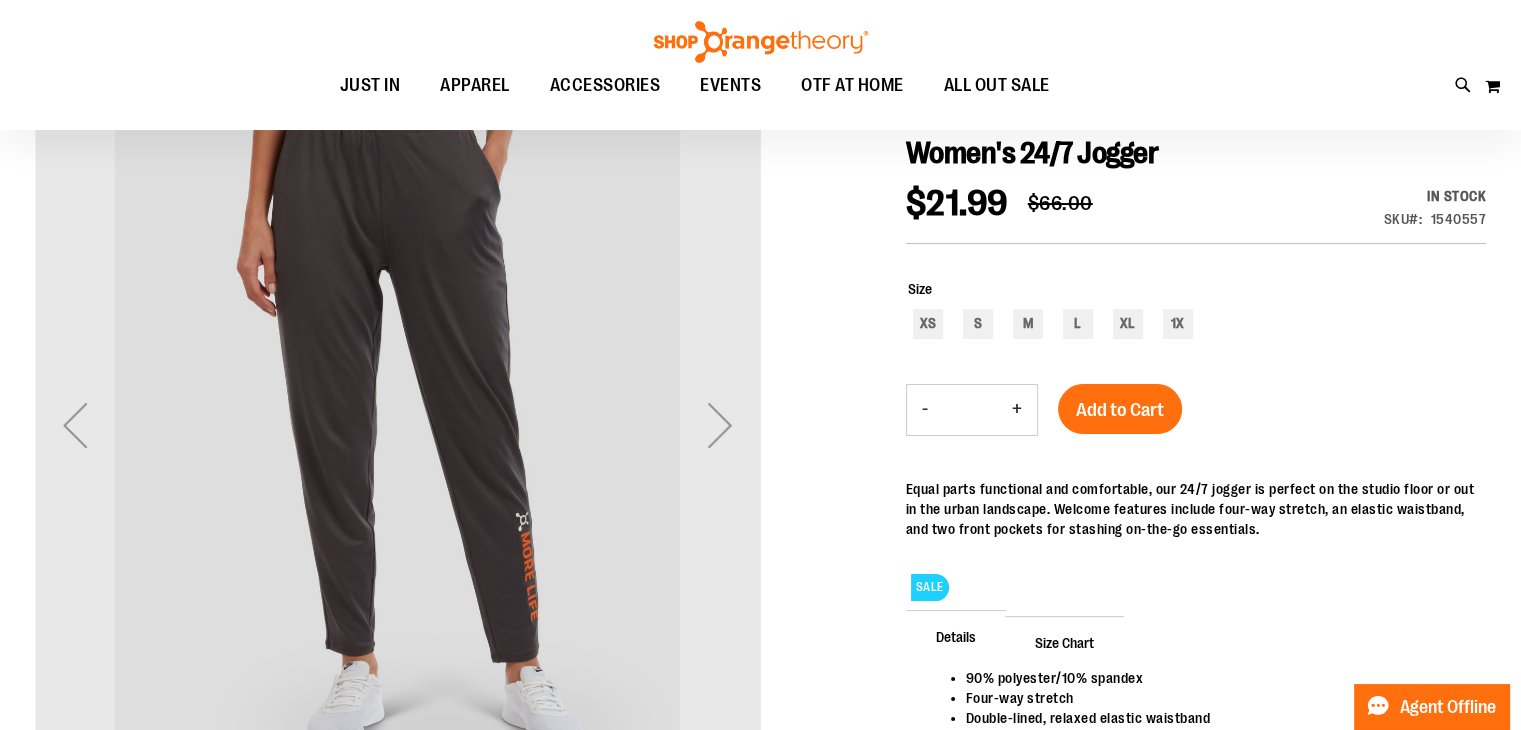 scroll, scrollTop: 399, scrollLeft: 0, axis: vertical 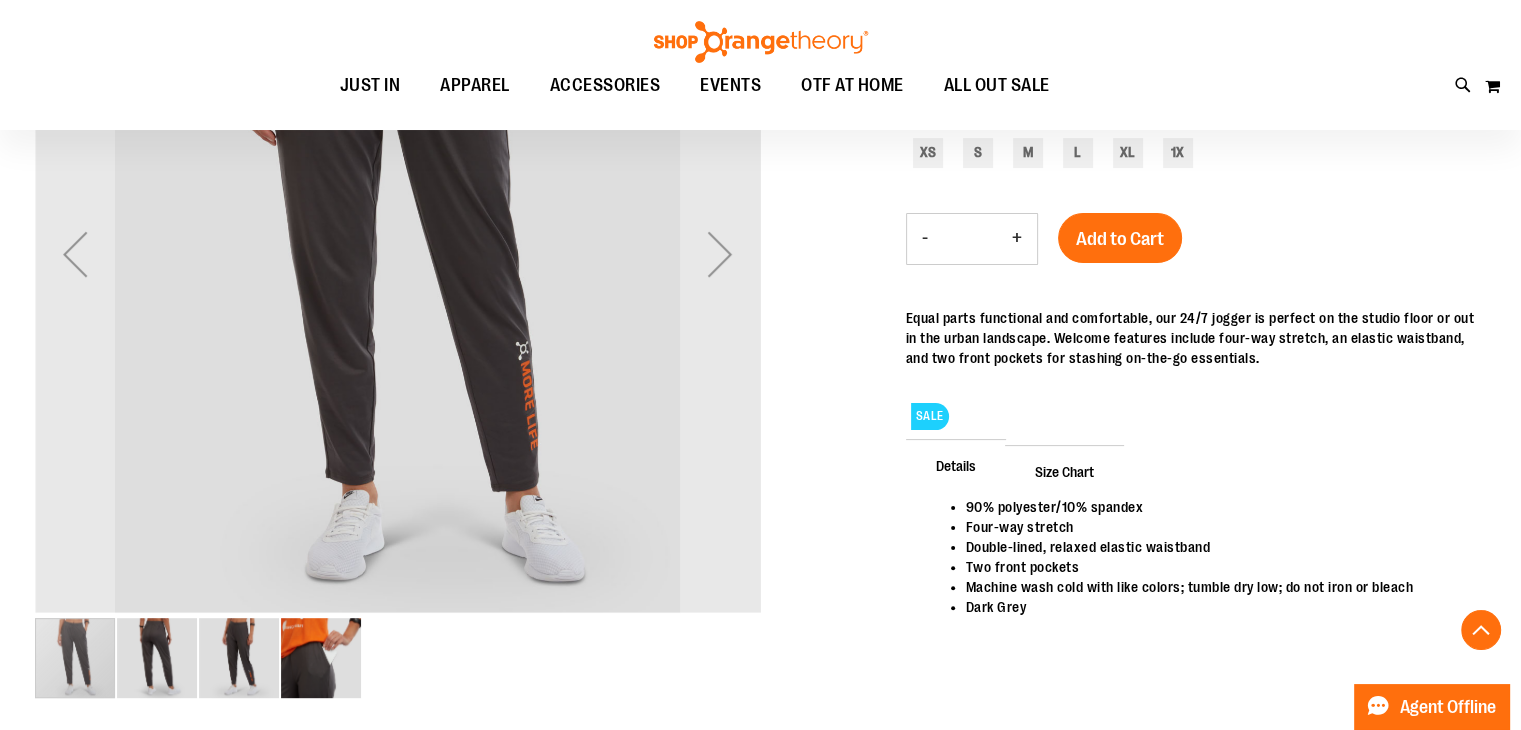 click at bounding box center [157, 658] 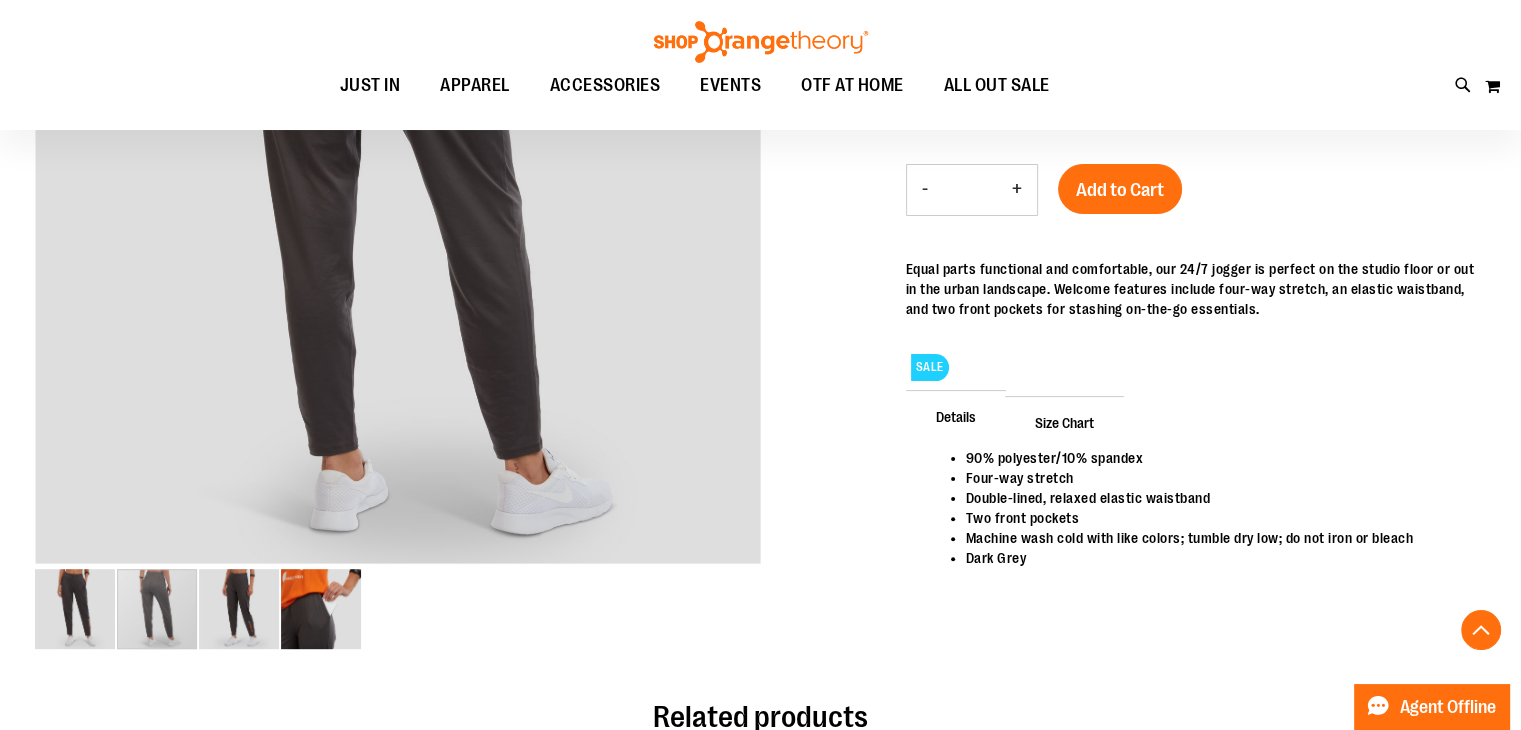 scroll, scrollTop: 399, scrollLeft: 0, axis: vertical 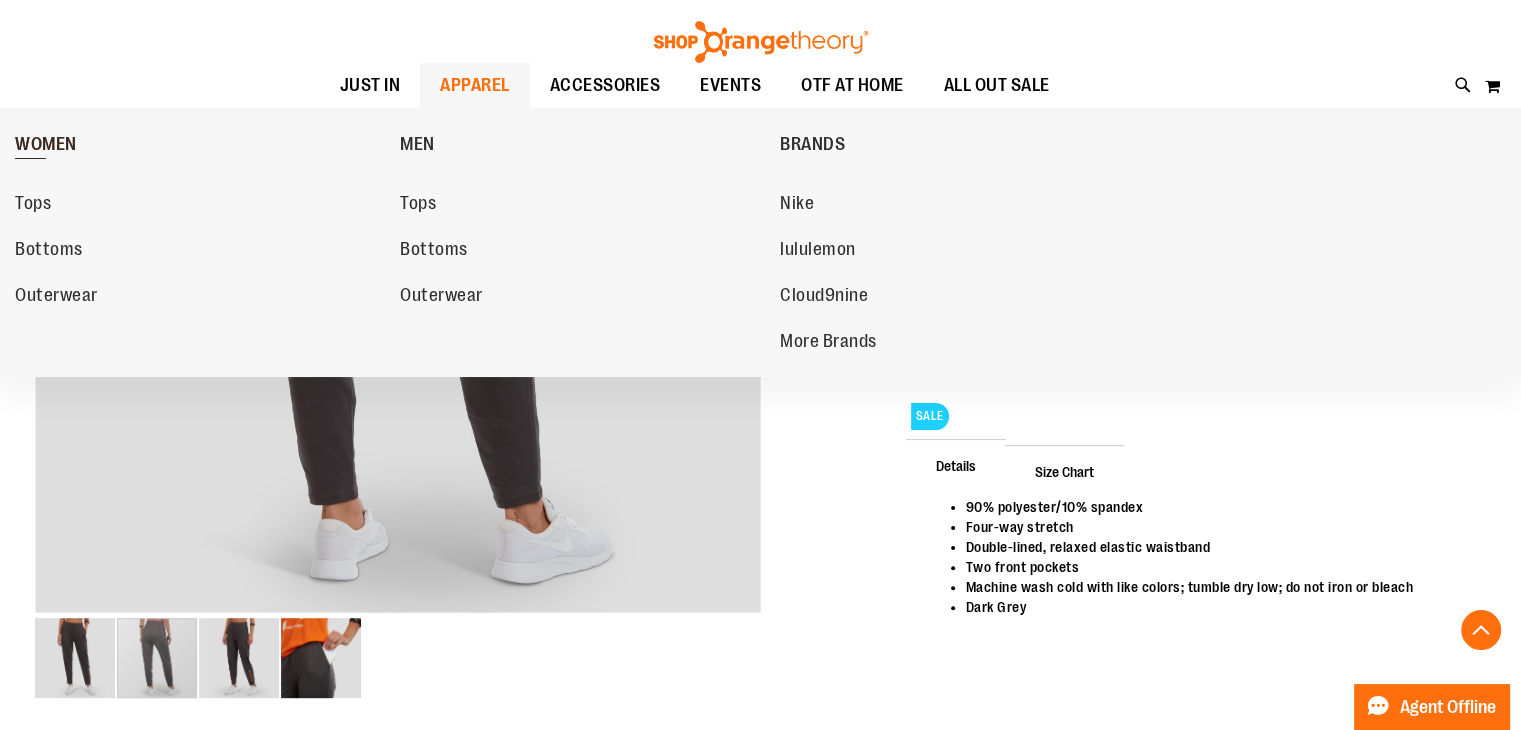 click on "WOMEN" at bounding box center [46, 146] 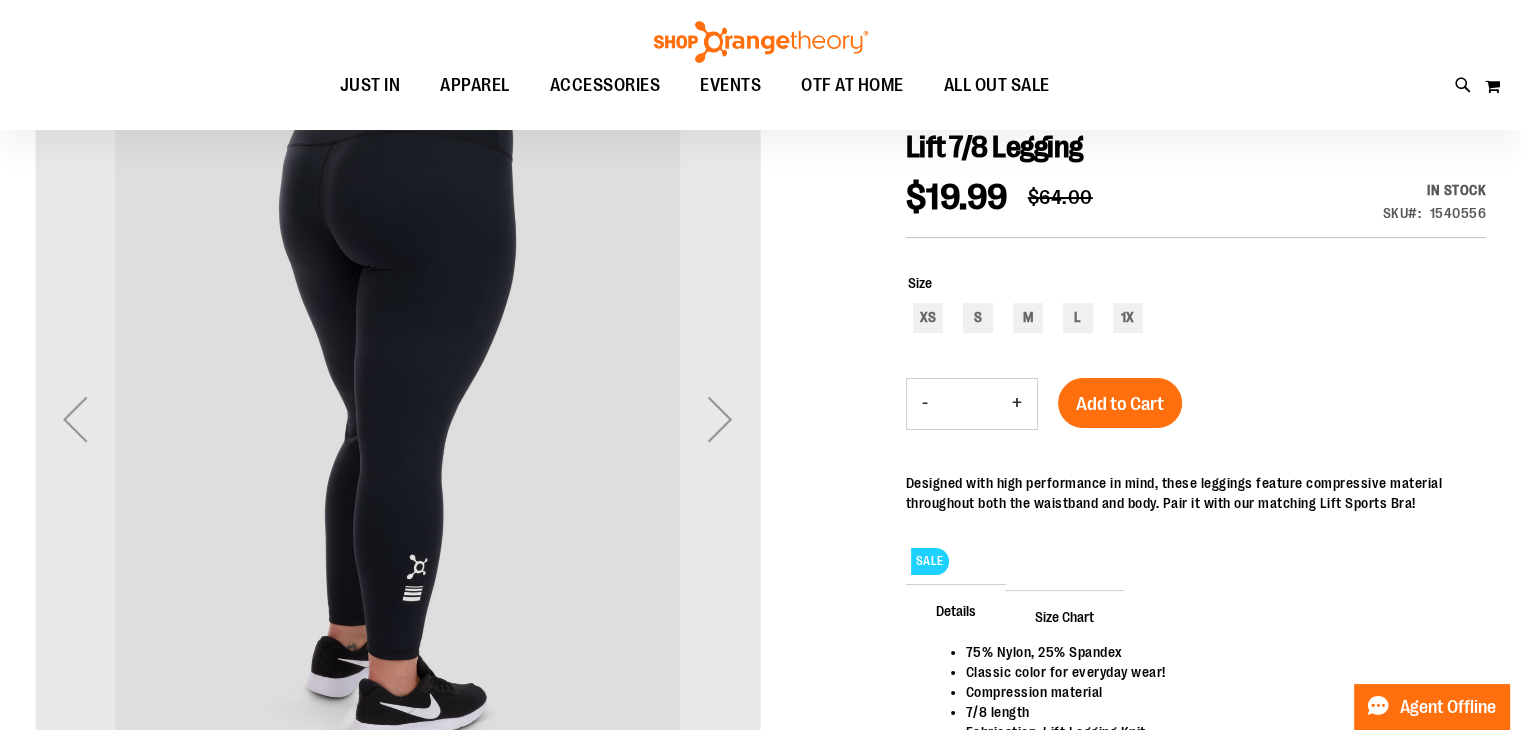 scroll, scrollTop: 199, scrollLeft: 0, axis: vertical 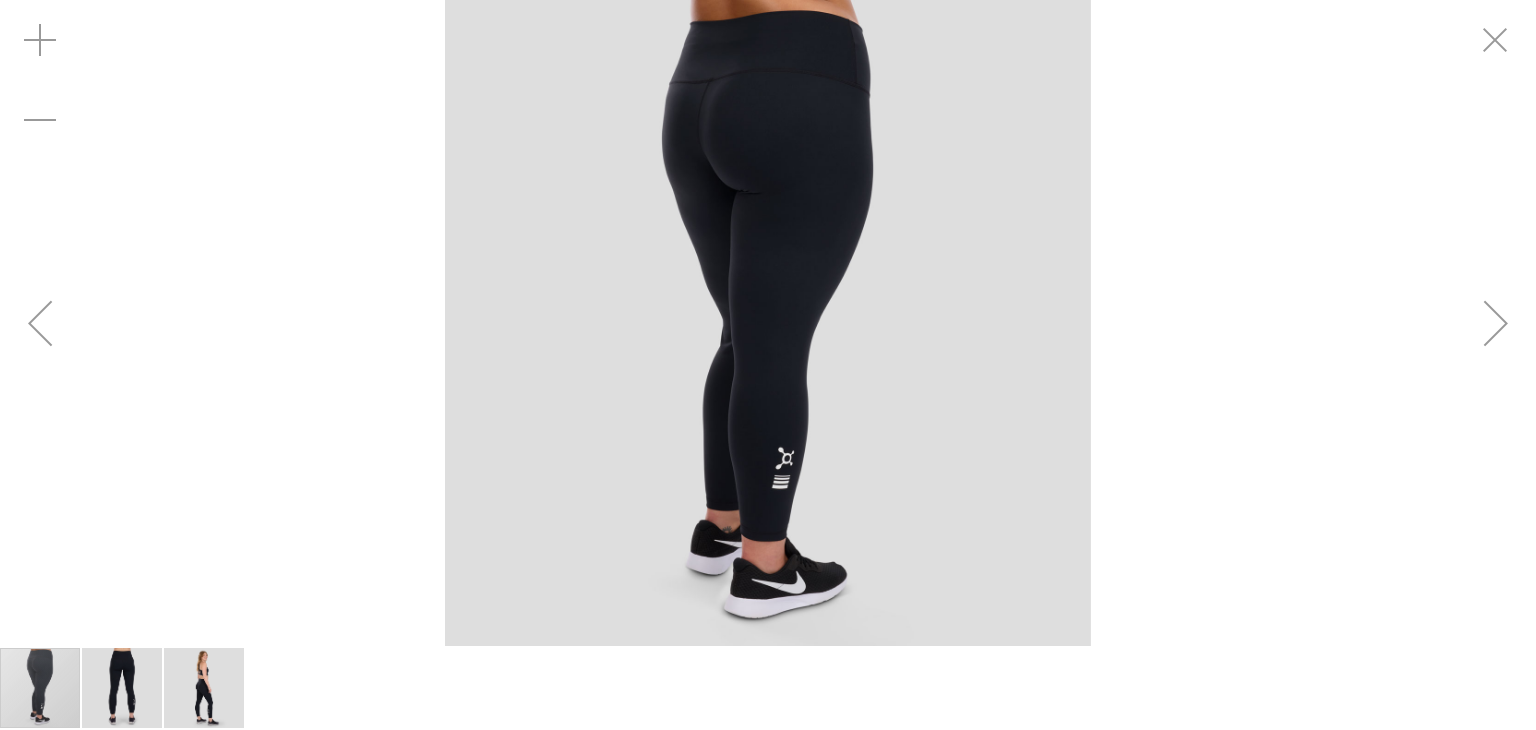 drag, startPoint x: 1495, startPoint y: 42, endPoint x: 1178, endPoint y: 274, distance: 392.82693 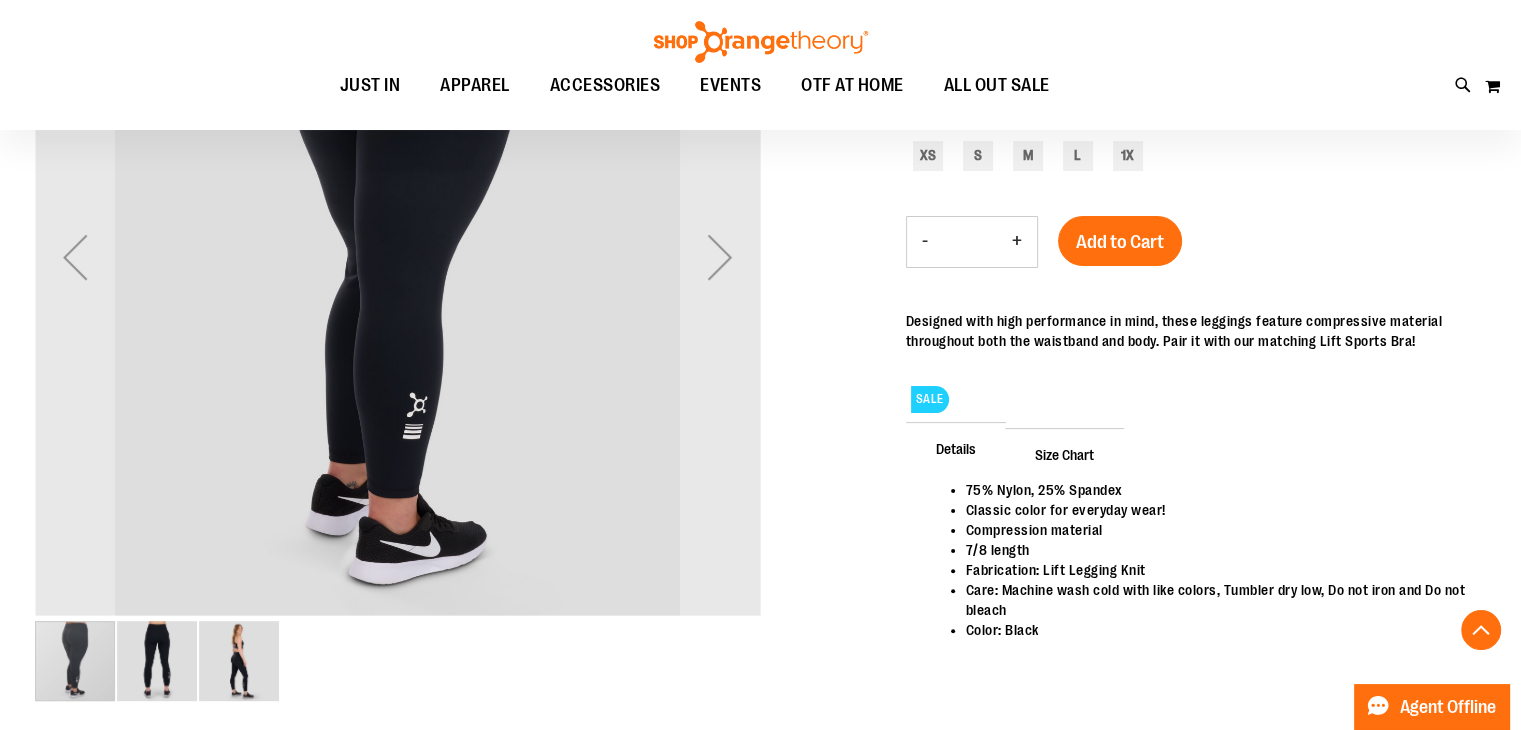 scroll, scrollTop: 398, scrollLeft: 0, axis: vertical 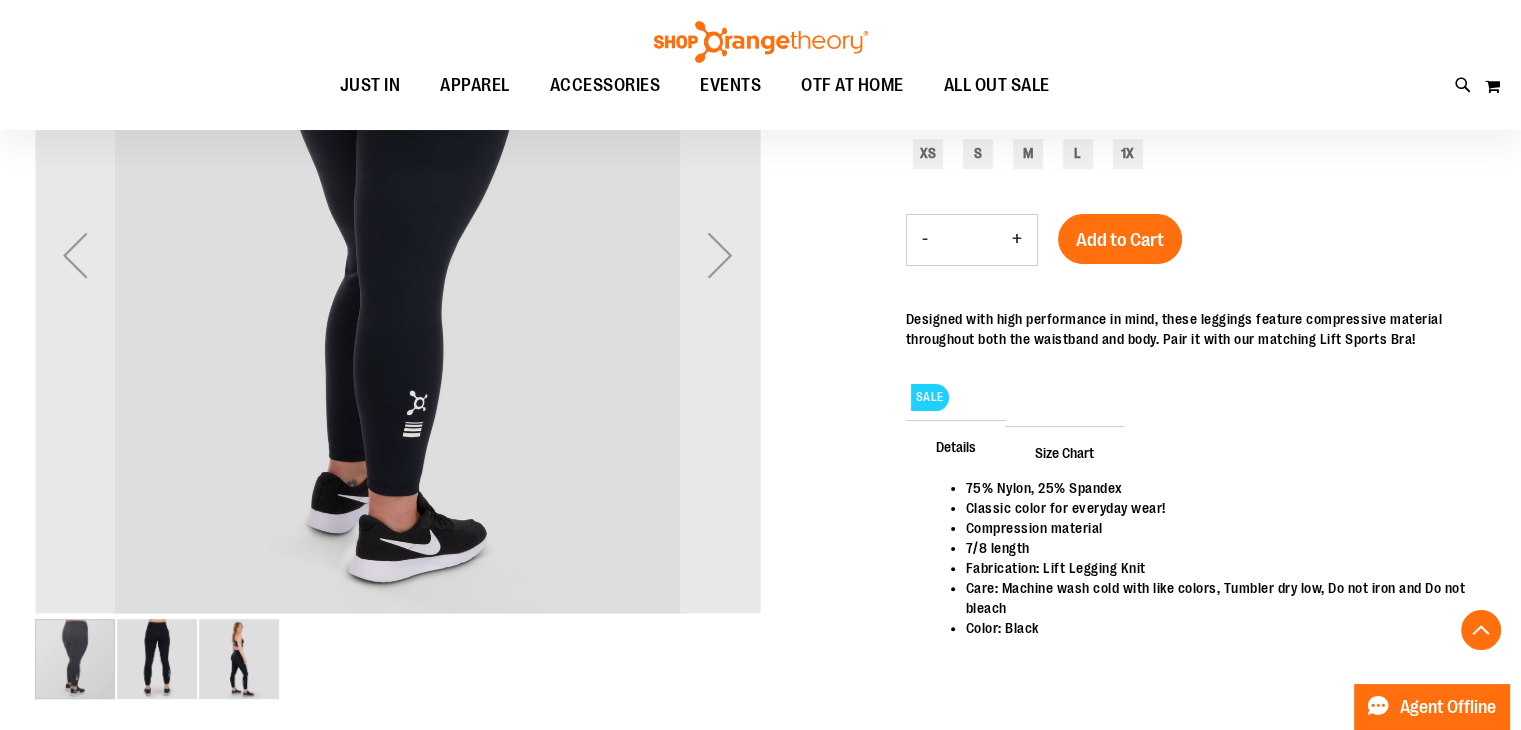 click at bounding box center (157, 659) 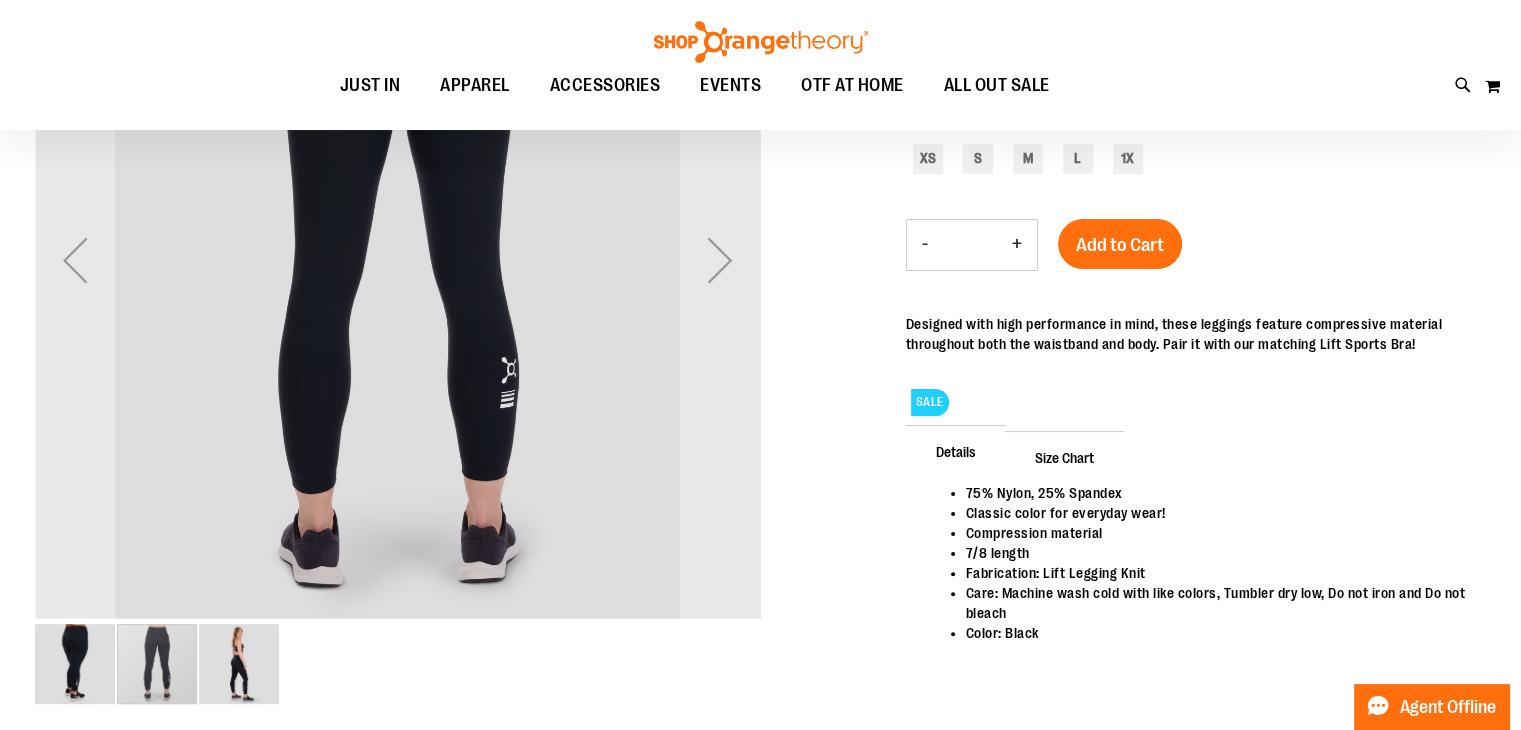 scroll, scrollTop: 398, scrollLeft: 0, axis: vertical 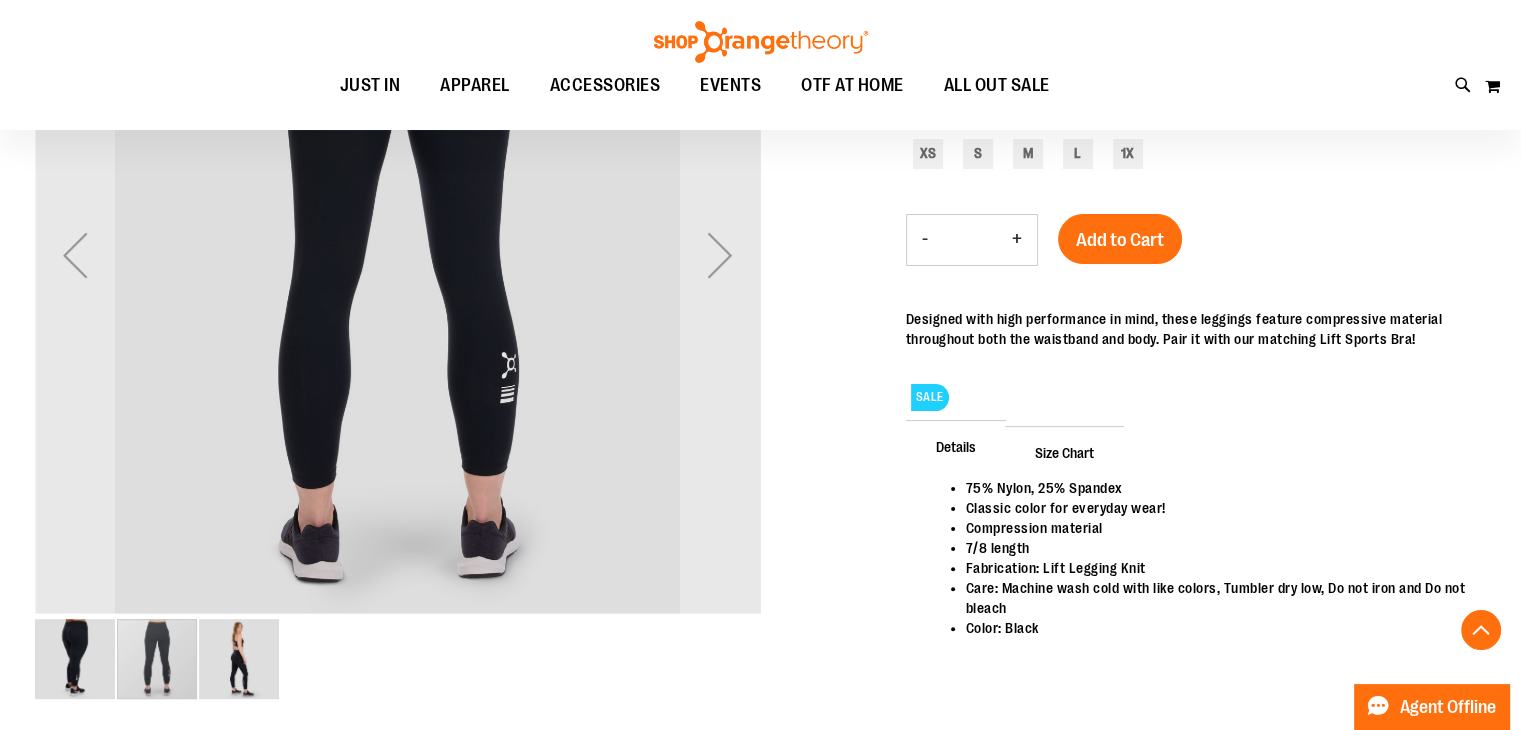 click at bounding box center (239, 659) 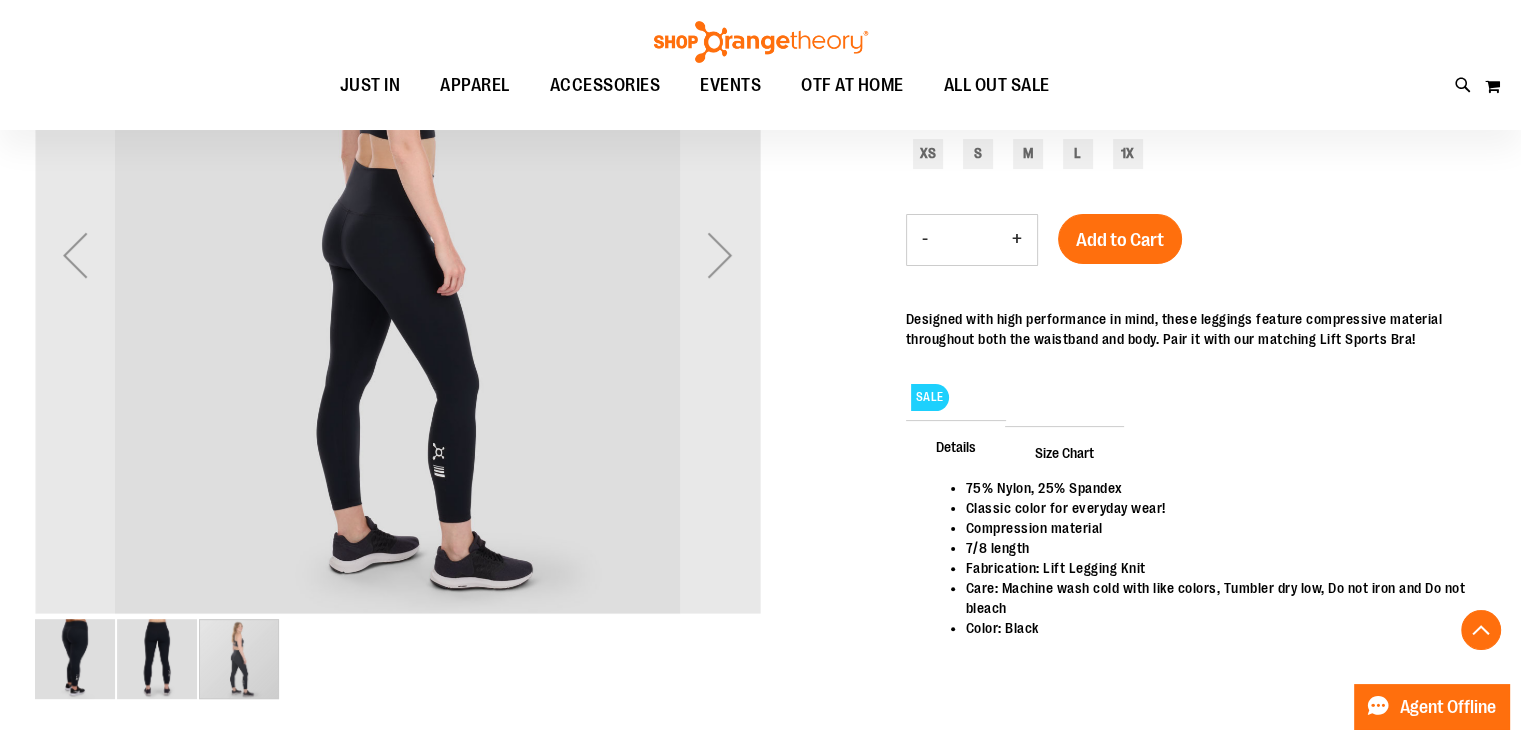click at bounding box center (75, 659) 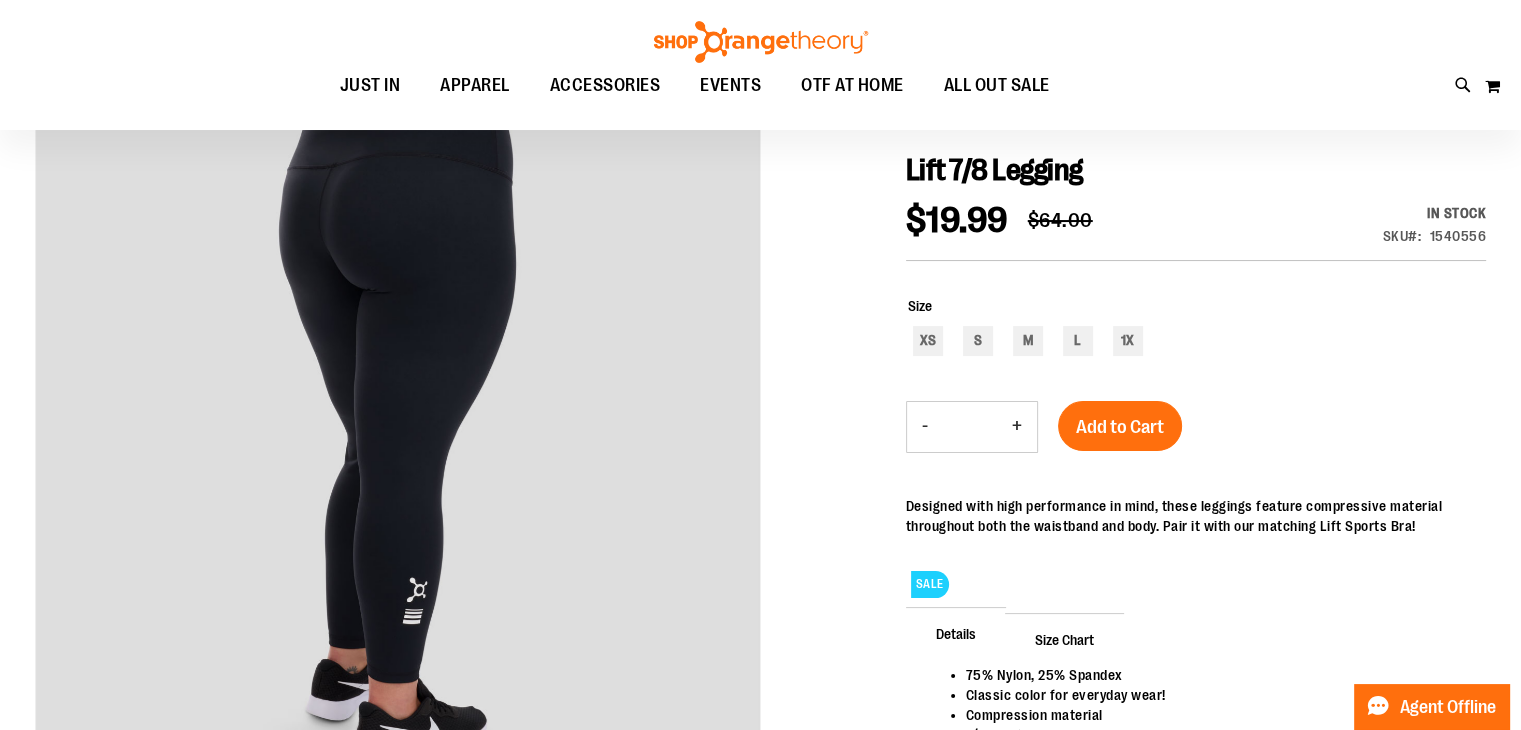 scroll, scrollTop: 198, scrollLeft: 0, axis: vertical 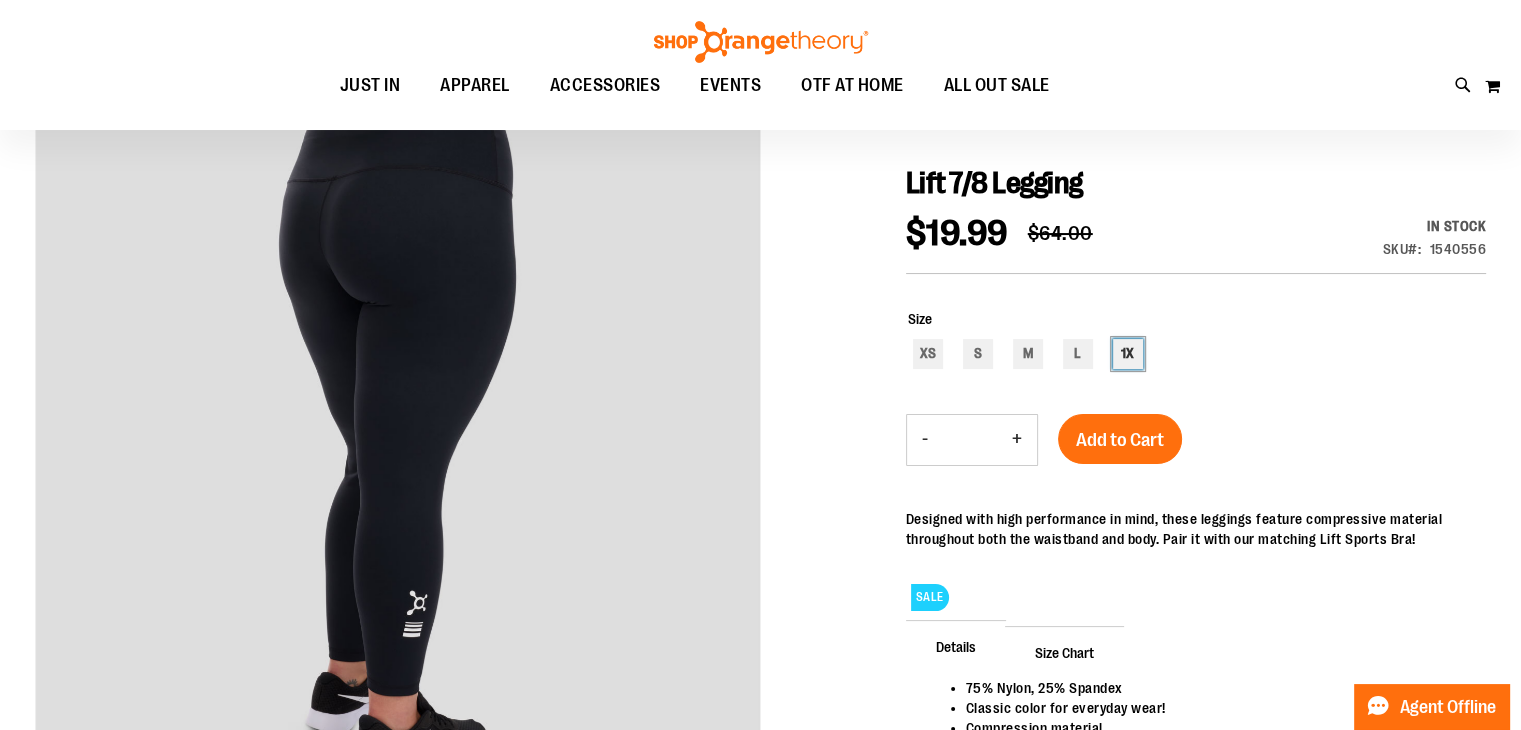 click on "1X" at bounding box center (1128, 354) 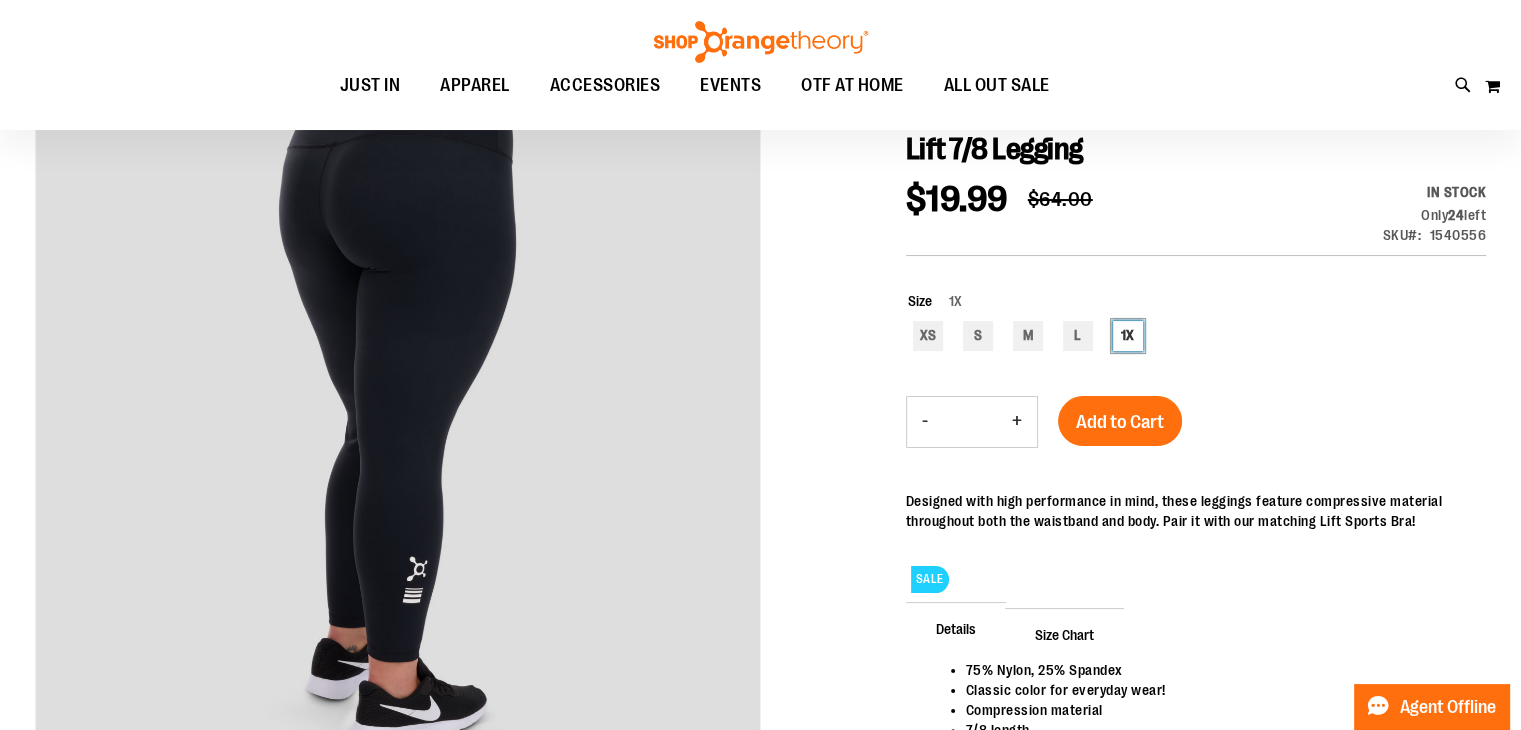 scroll, scrollTop: 198, scrollLeft: 0, axis: vertical 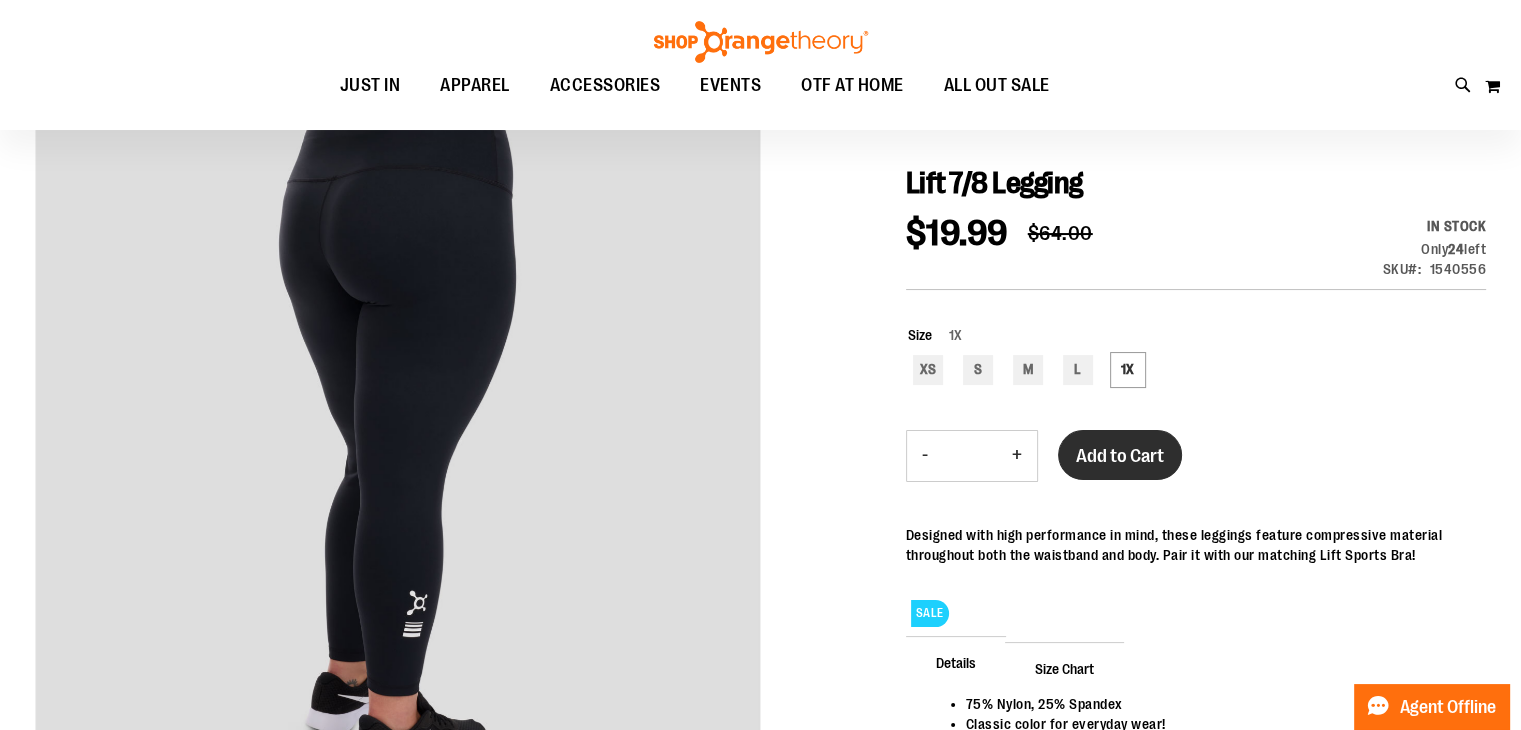 click on "Add to Cart" at bounding box center (1120, 456) 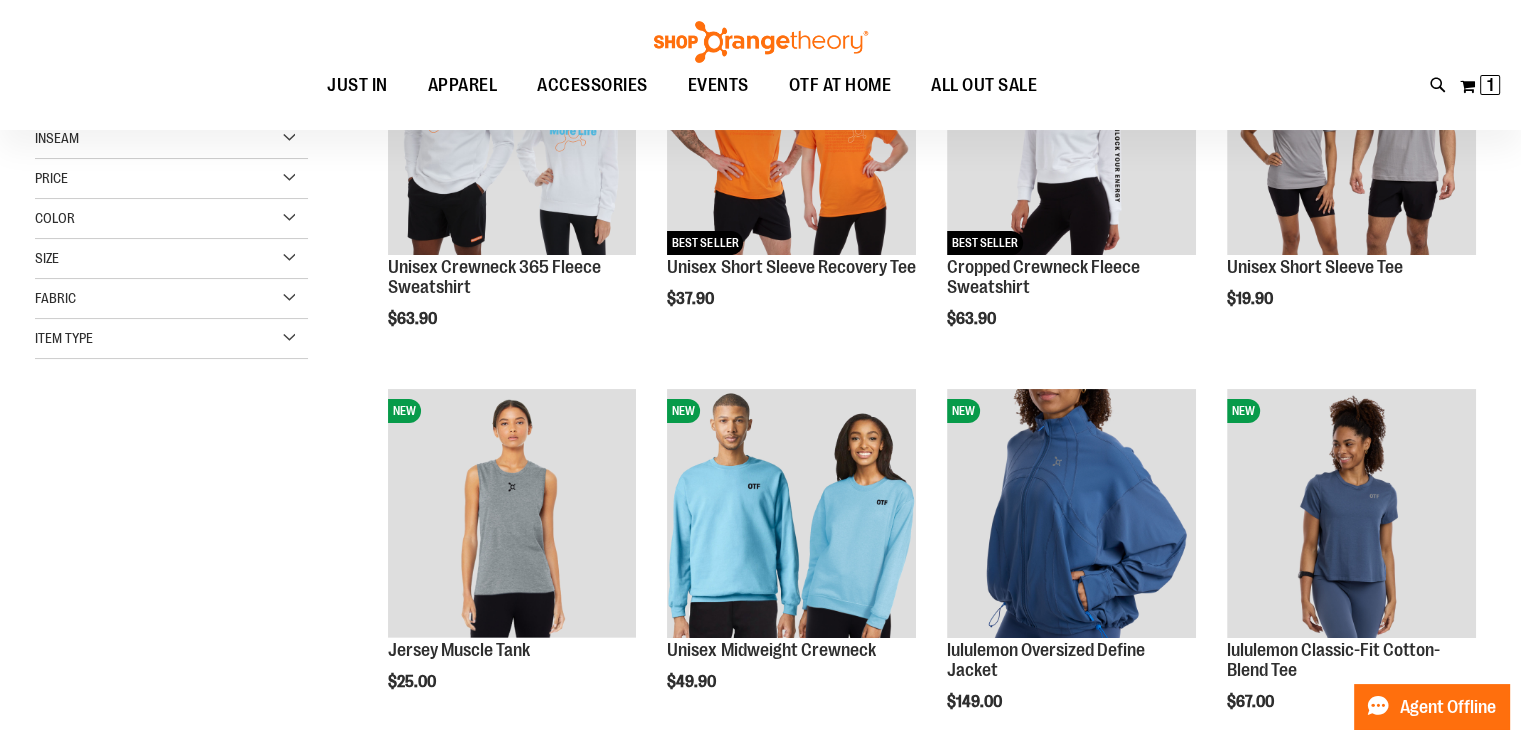 scroll, scrollTop: 194, scrollLeft: 0, axis: vertical 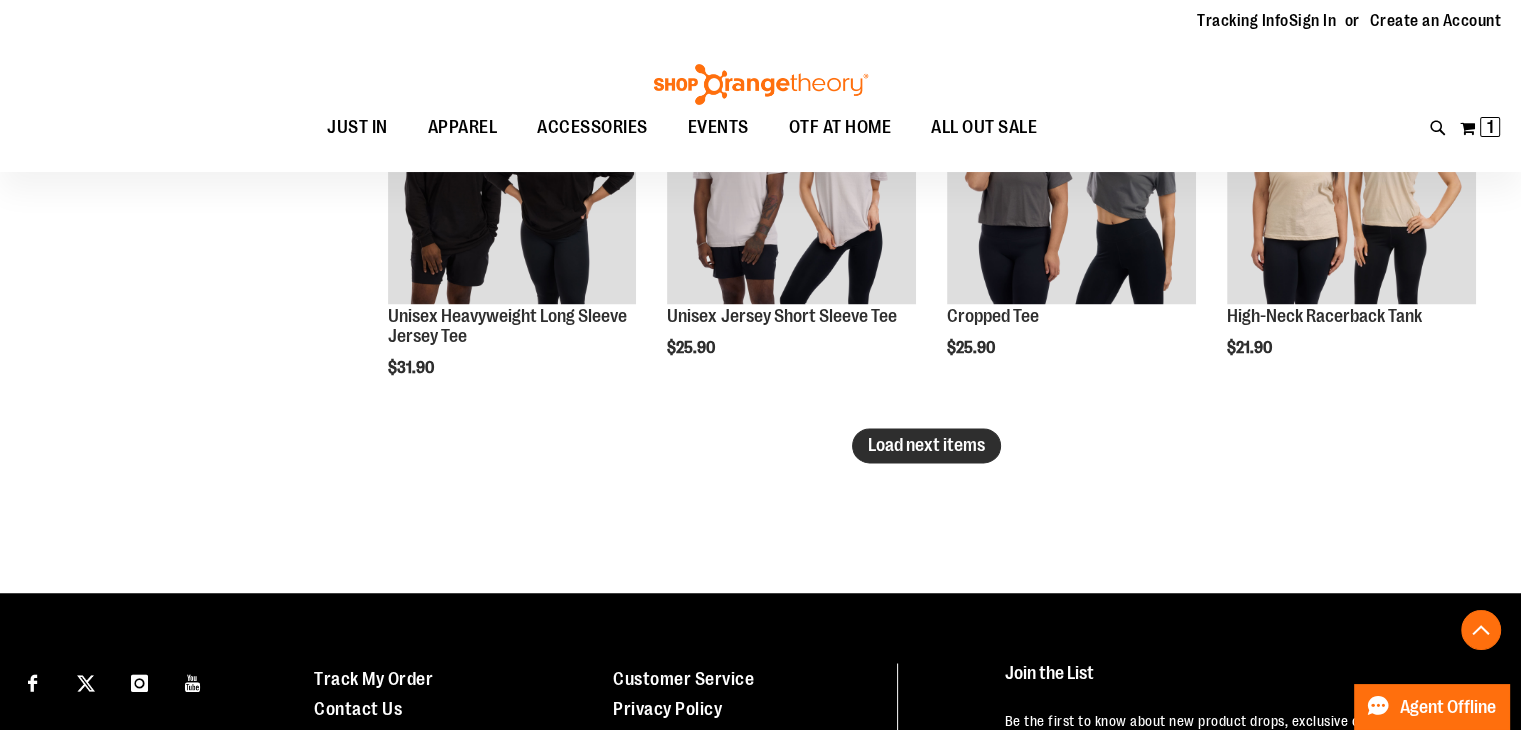 click on "Load next items" at bounding box center (926, 445) 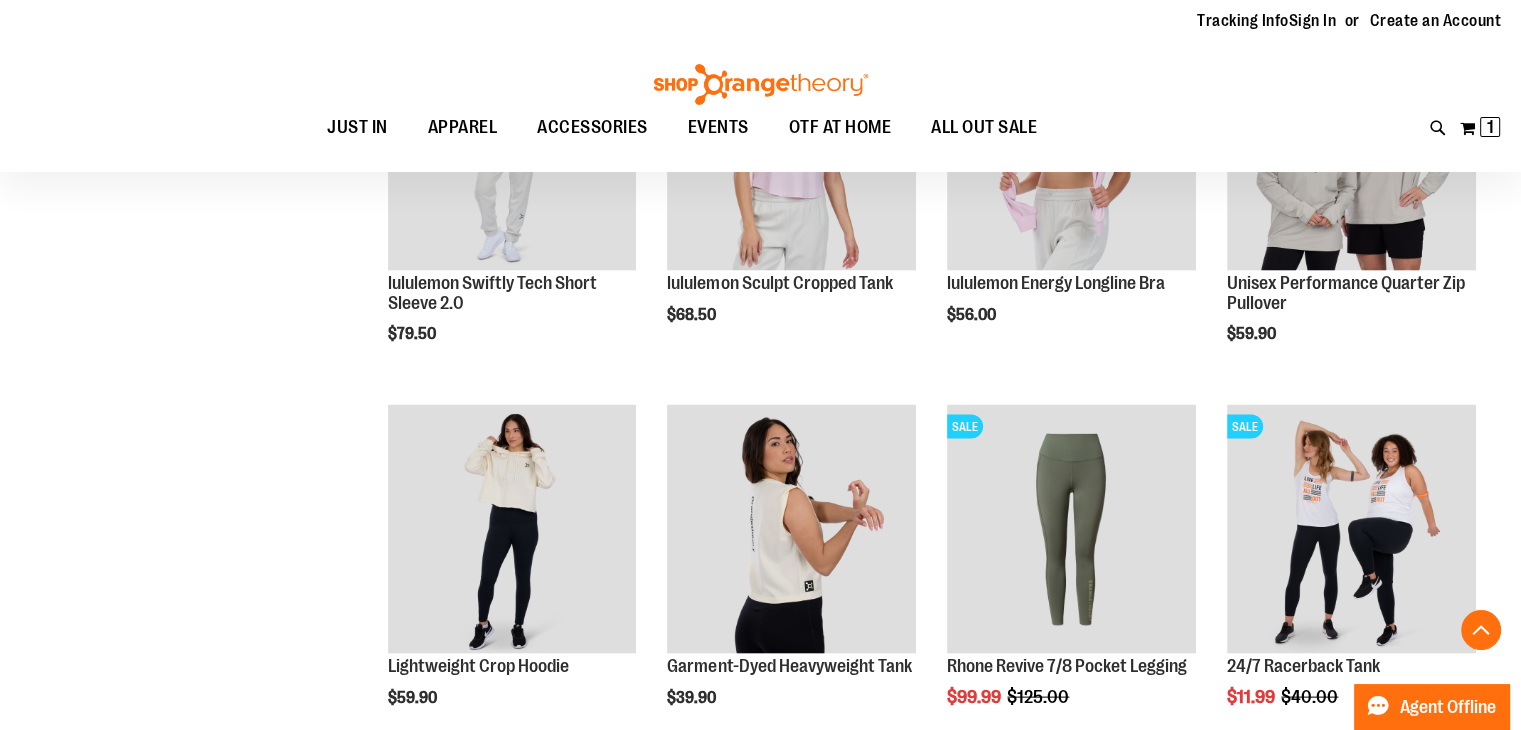 scroll, scrollTop: 4094, scrollLeft: 0, axis: vertical 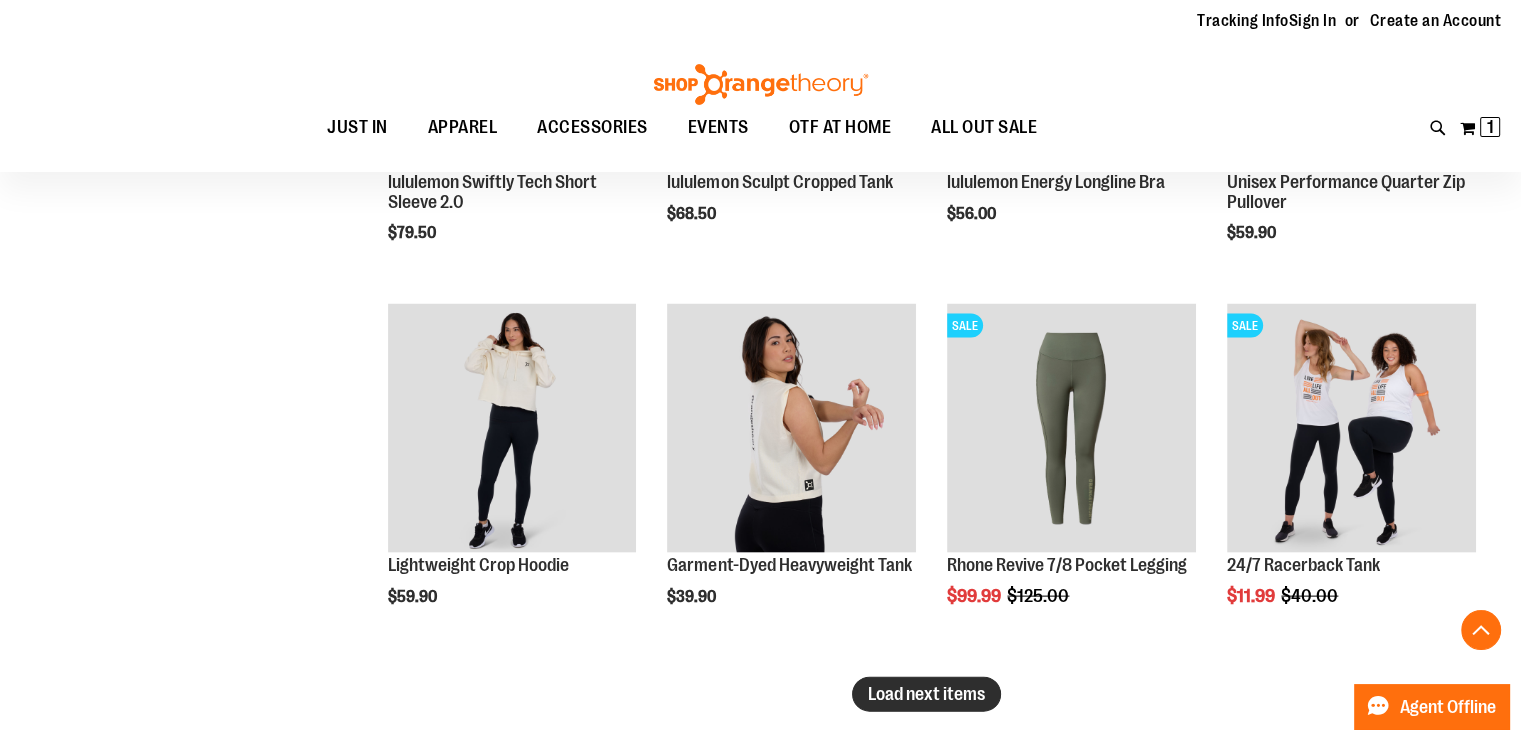 click on "Load next items" at bounding box center (926, 694) 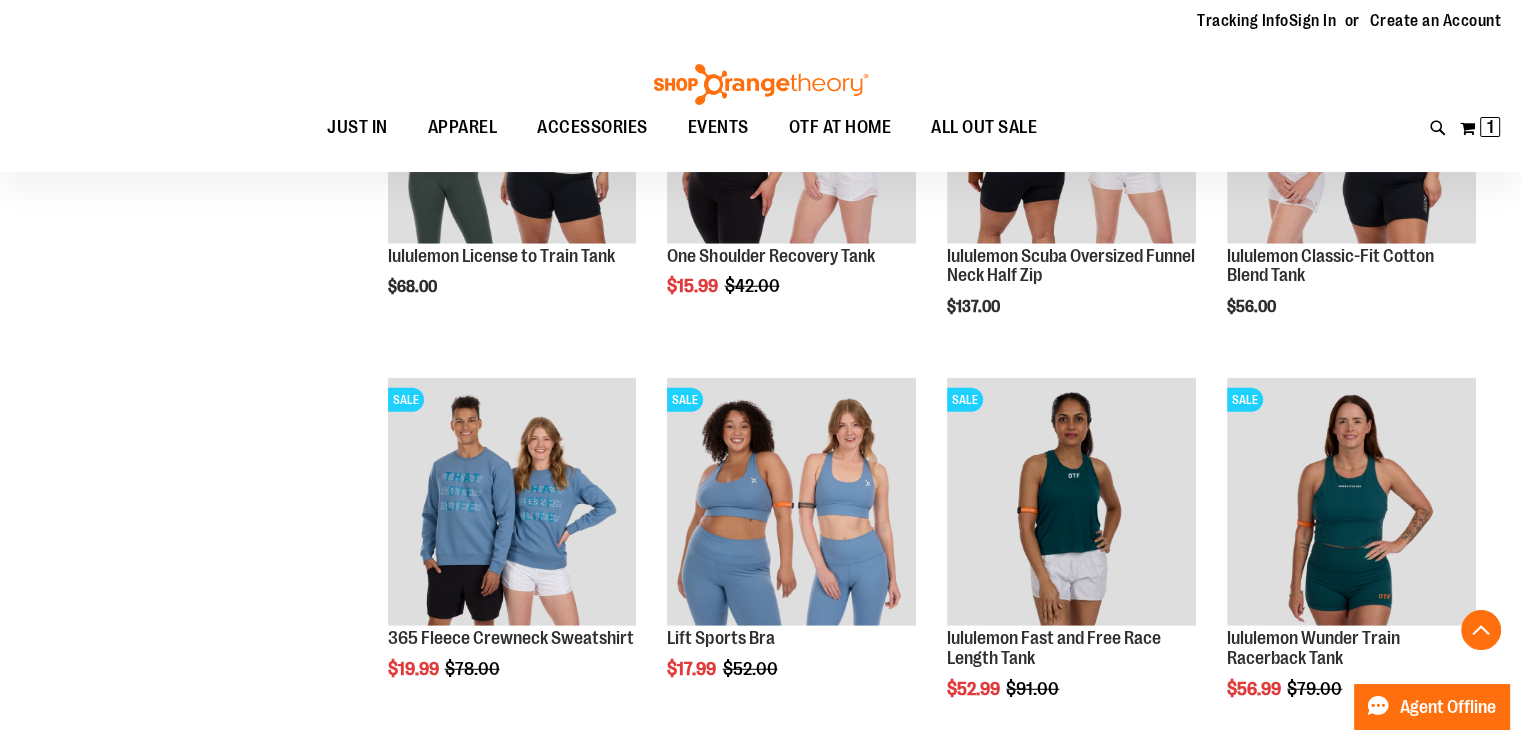 scroll, scrollTop: 5294, scrollLeft: 0, axis: vertical 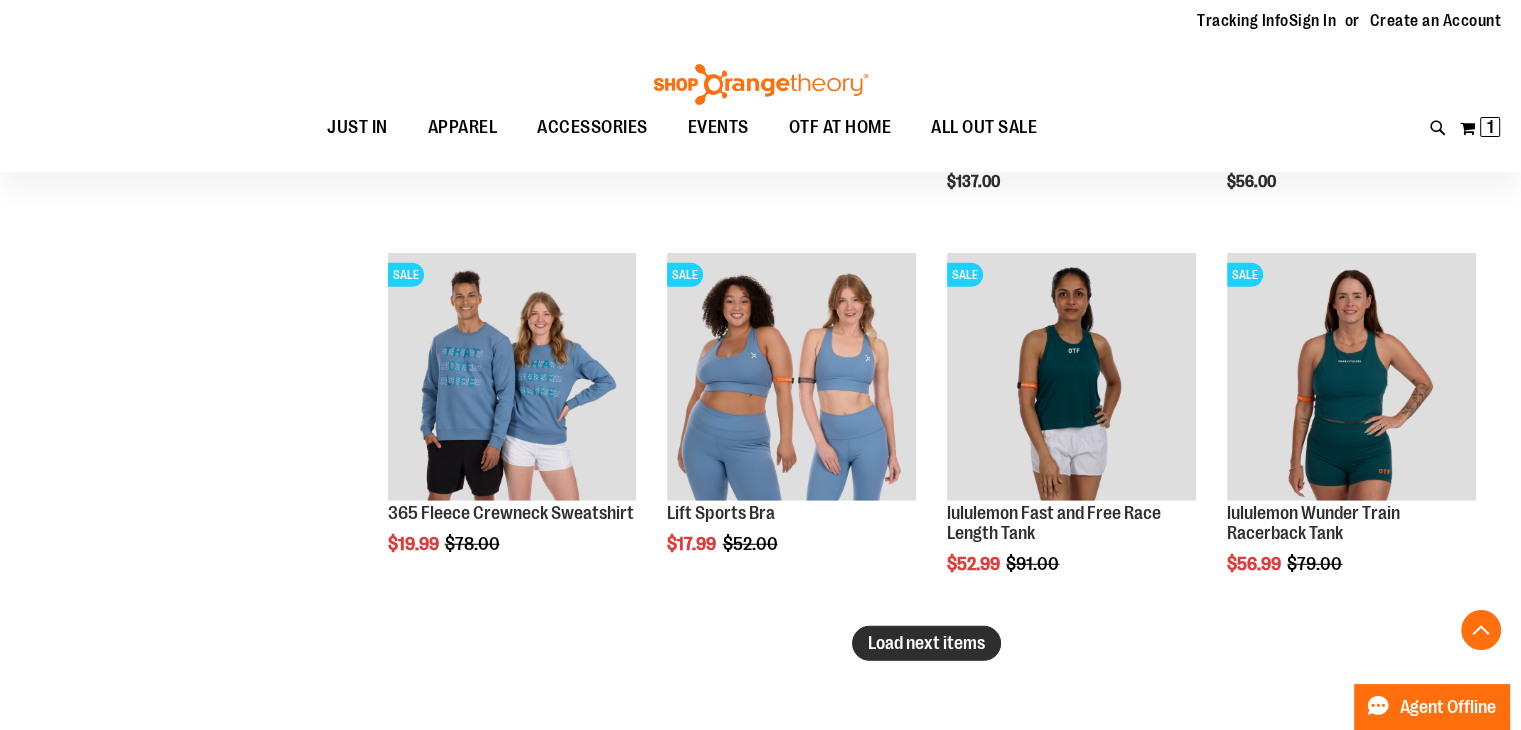 click on "Load next items" at bounding box center [926, 643] 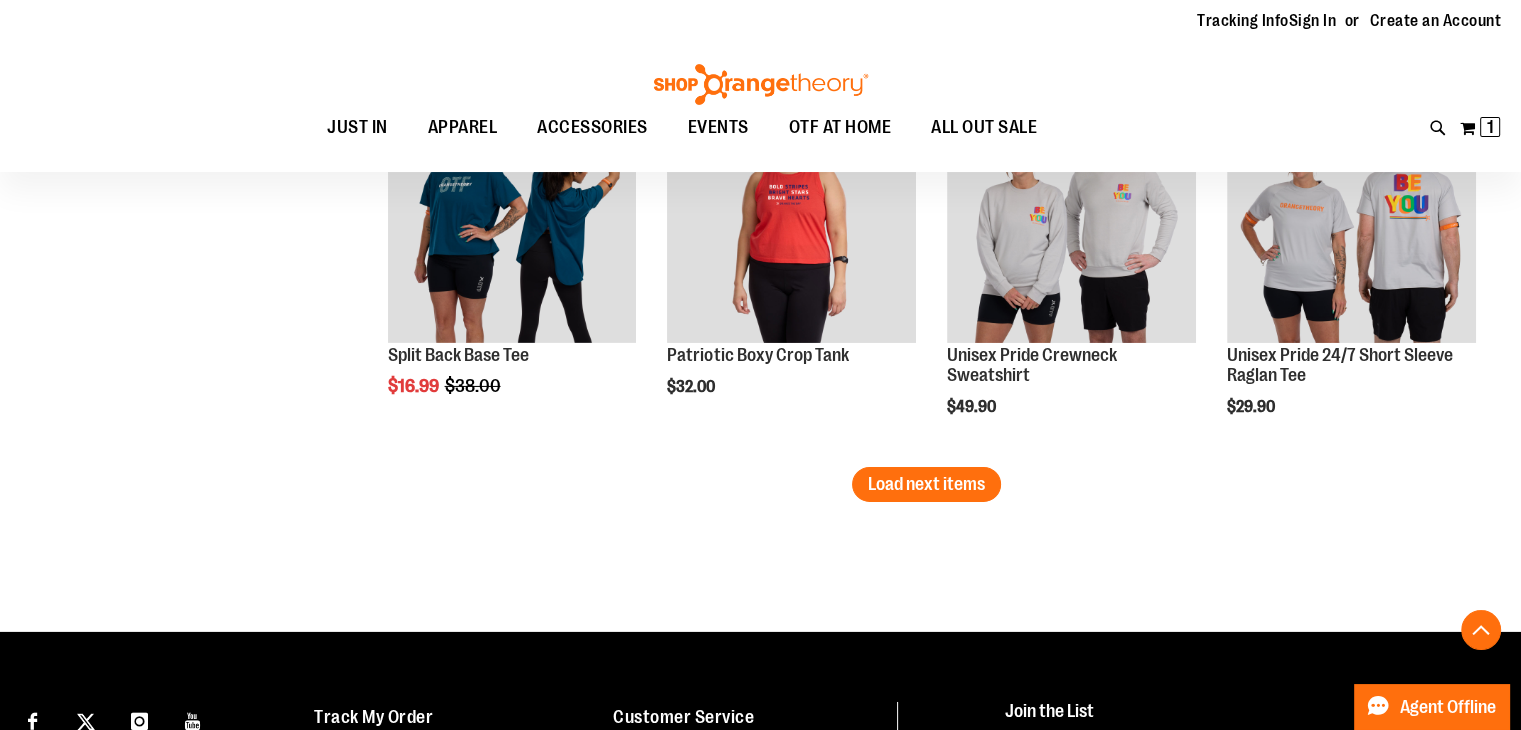 scroll, scrollTop: 6494, scrollLeft: 0, axis: vertical 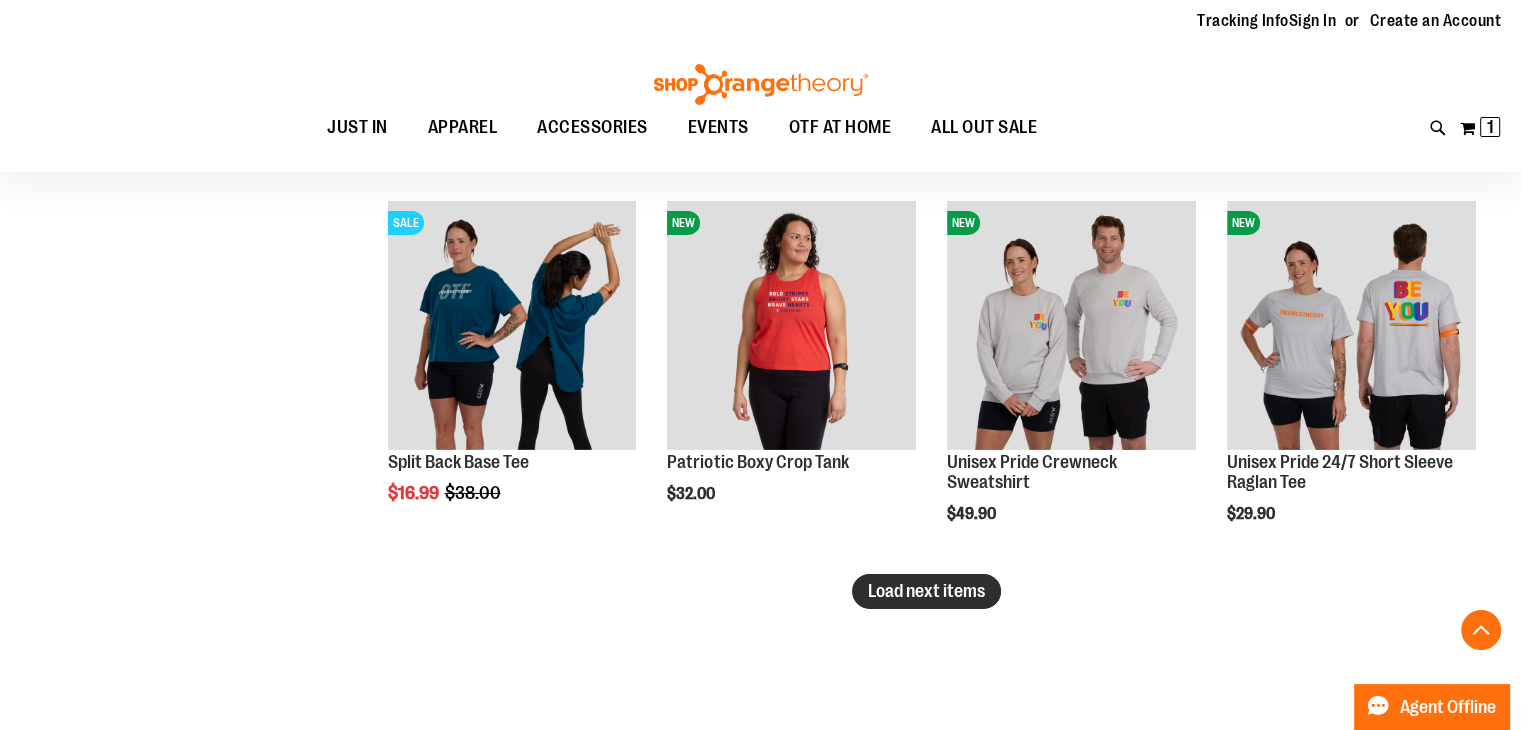 click on "Load next items" at bounding box center [926, 591] 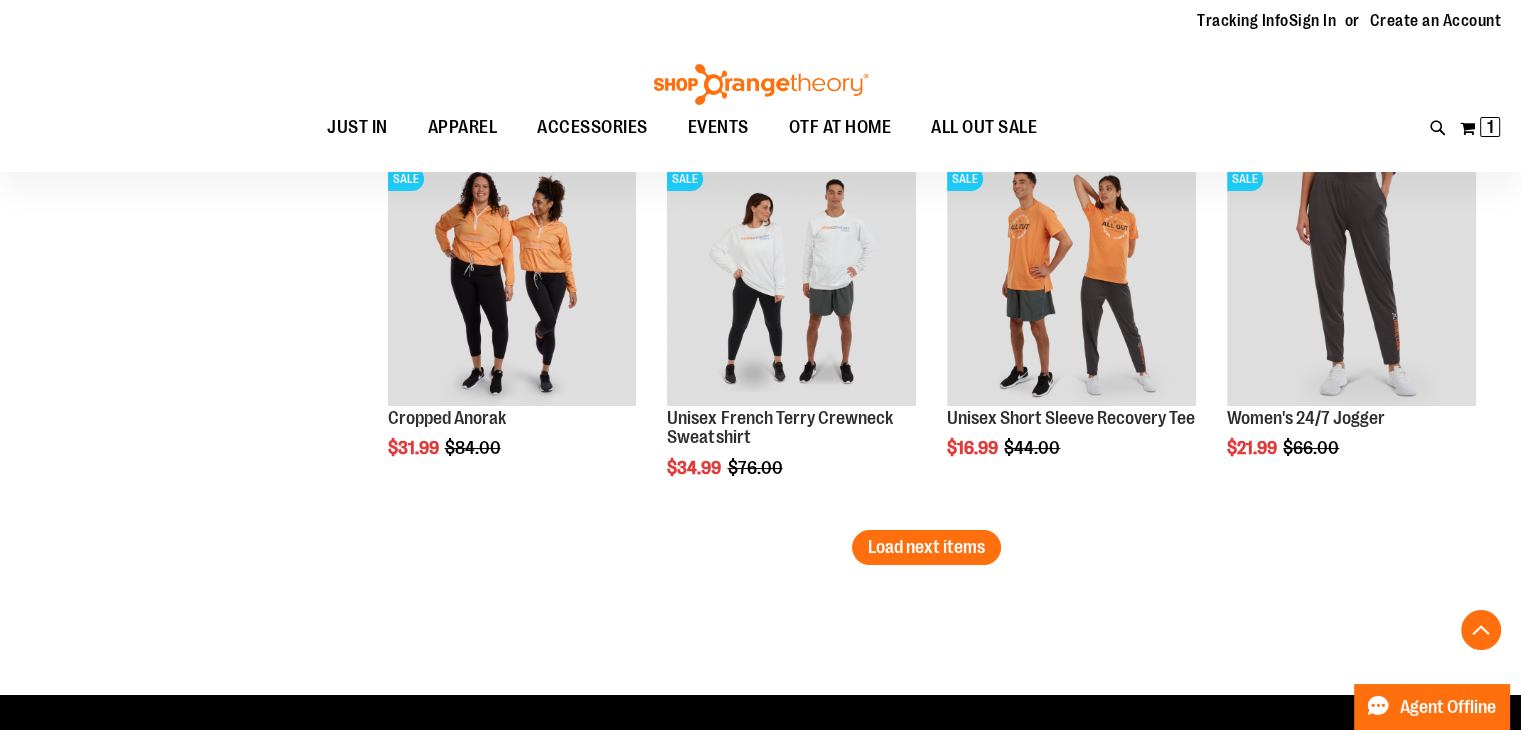 scroll, scrollTop: 7694, scrollLeft: 0, axis: vertical 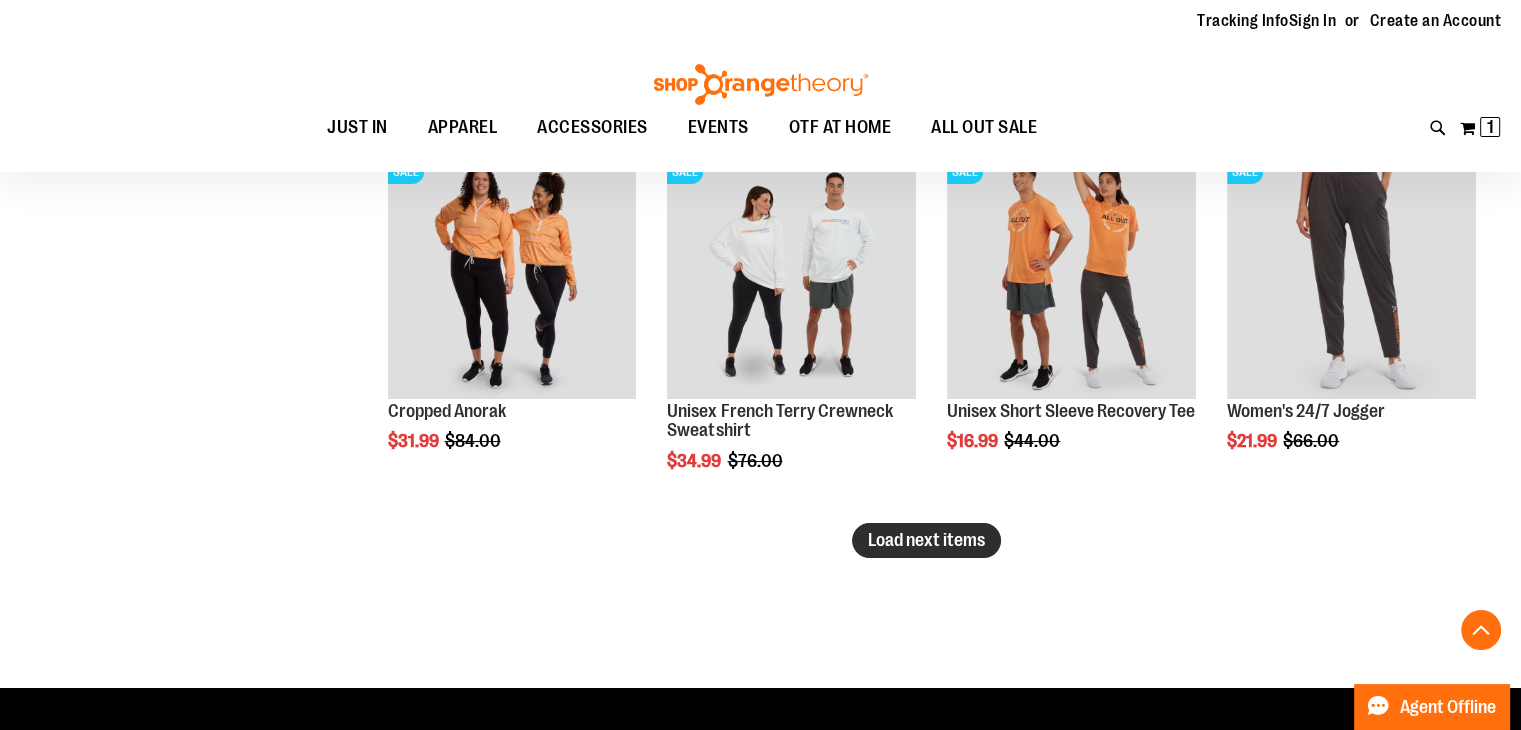 click on "Load next items" at bounding box center [926, 540] 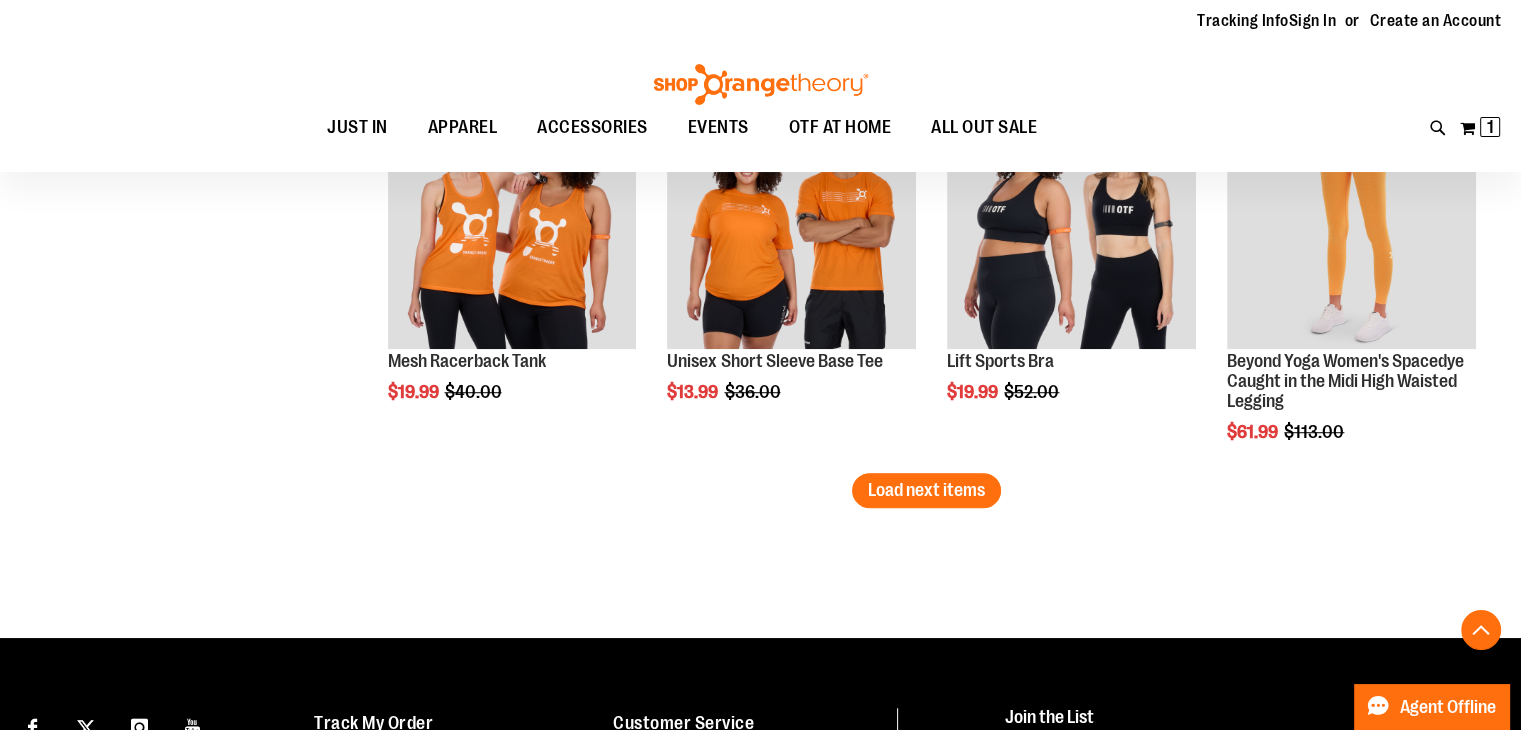 scroll, scrollTop: 8894, scrollLeft: 0, axis: vertical 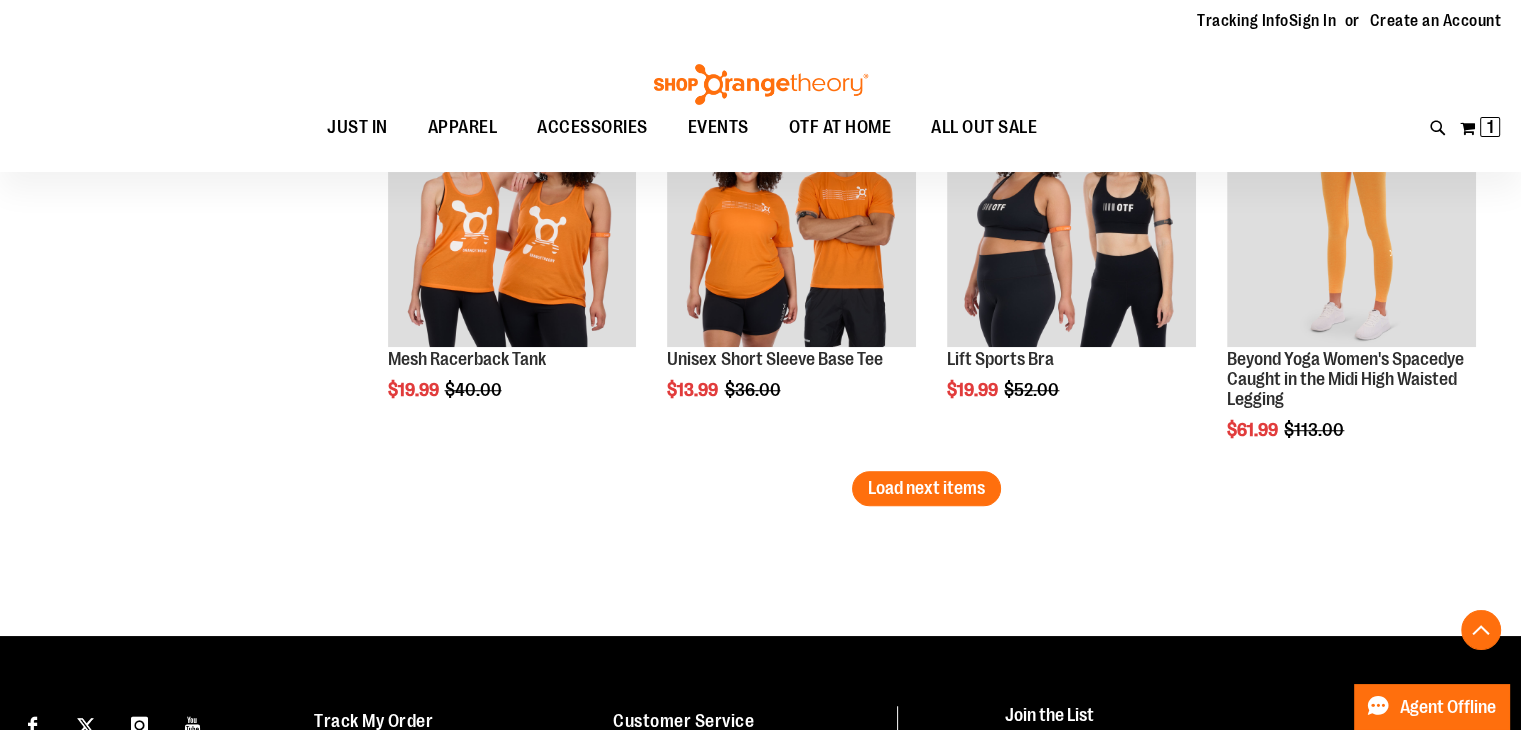 click on "**********" at bounding box center (926, -4122) 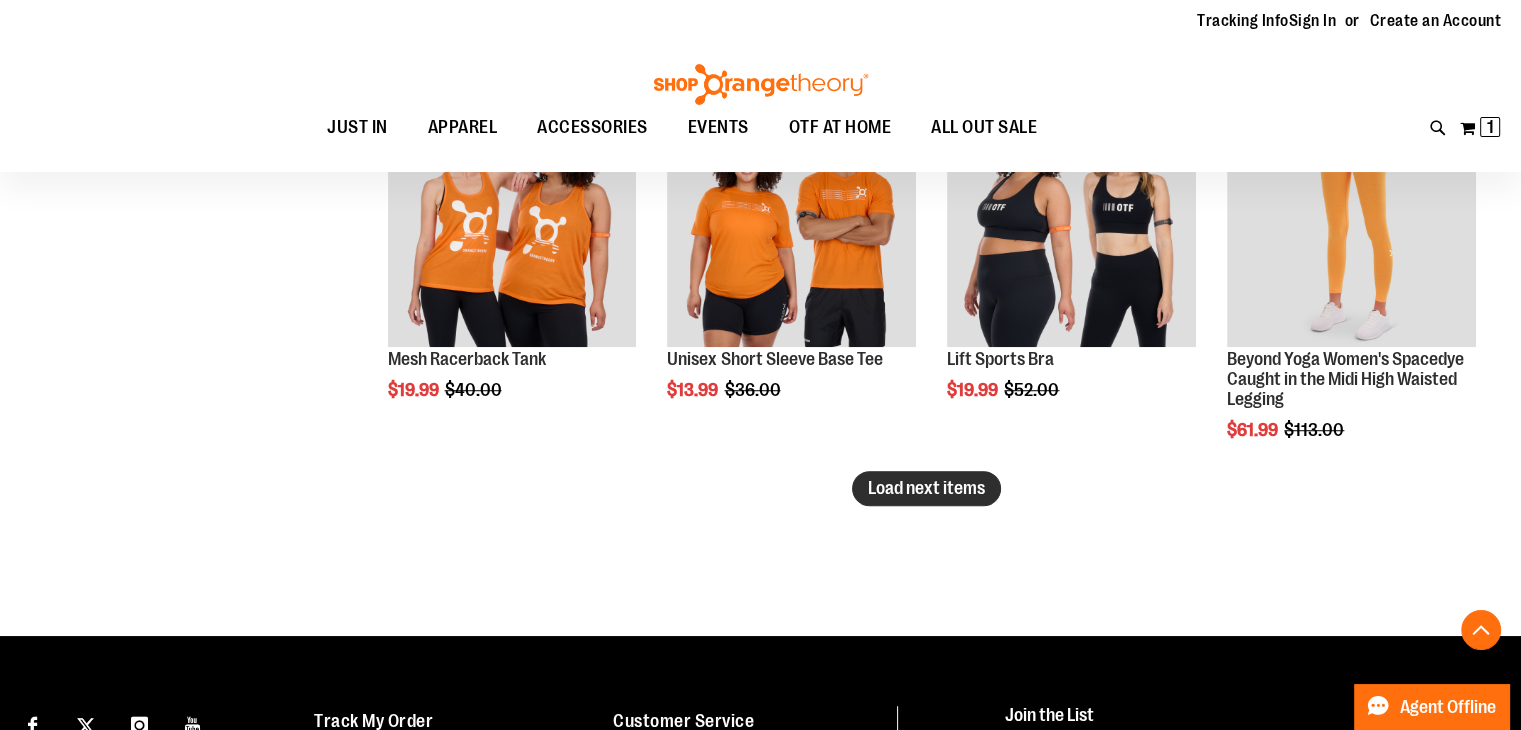 click on "Load next items" at bounding box center [926, 488] 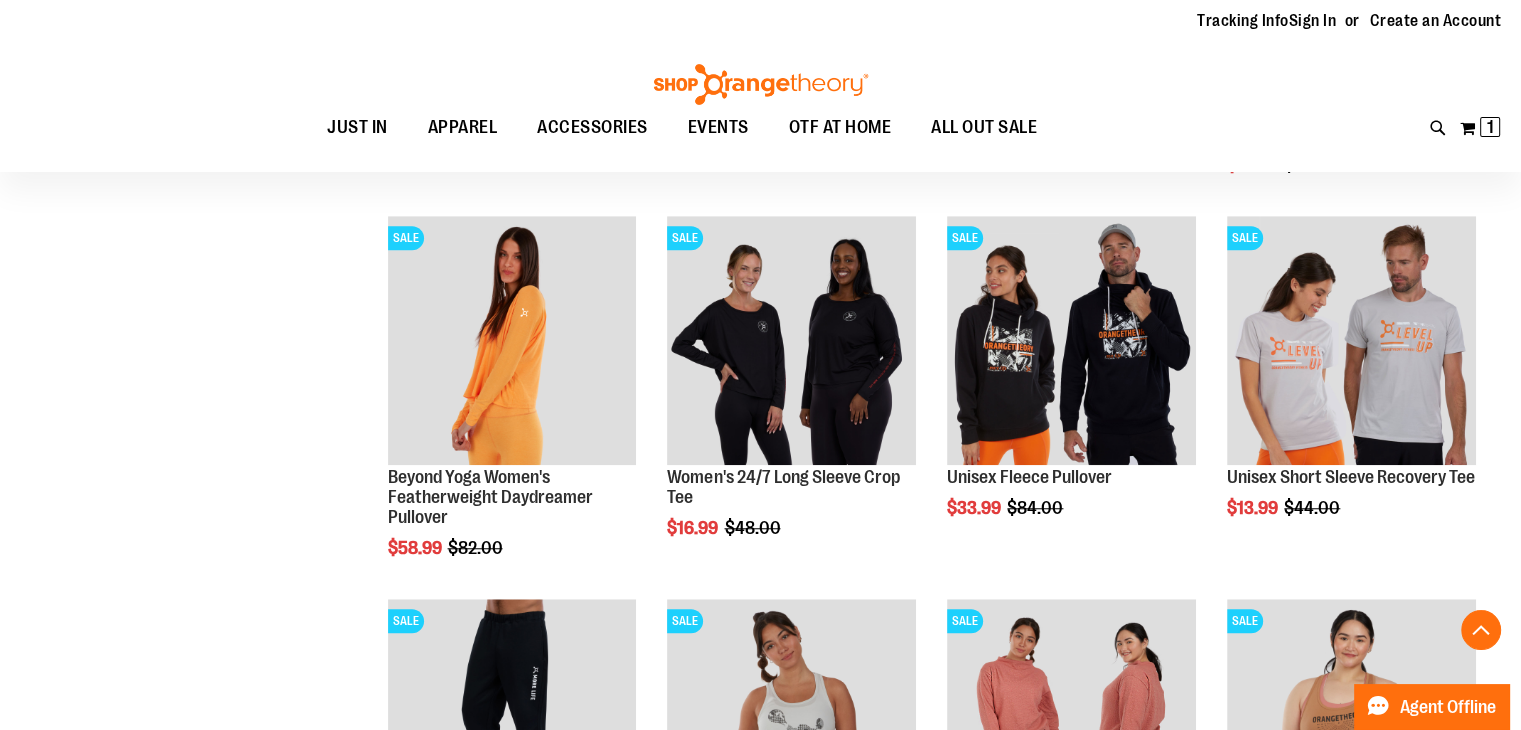 scroll, scrollTop: 9194, scrollLeft: 0, axis: vertical 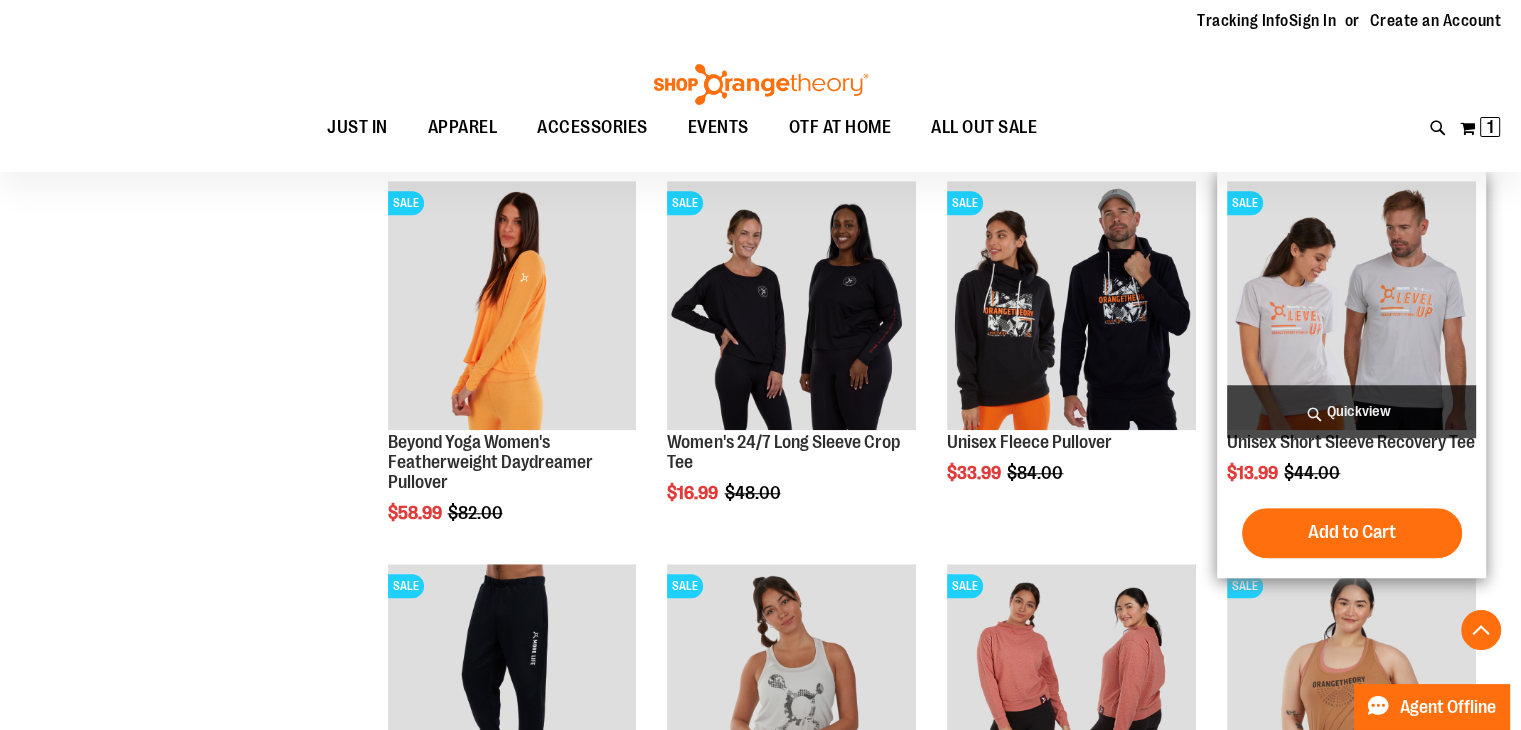 click at bounding box center [1351, 305] 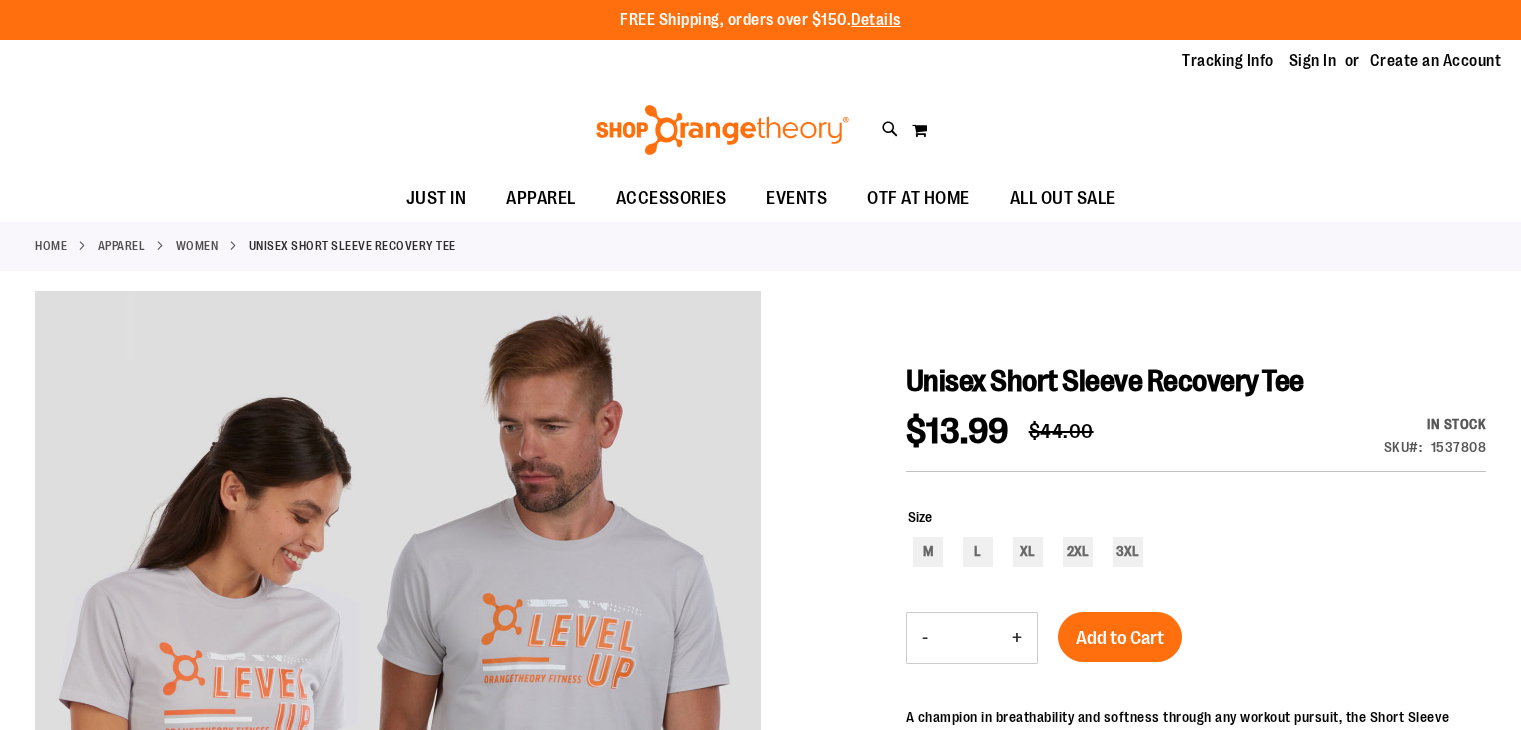 scroll, scrollTop: 0, scrollLeft: 0, axis: both 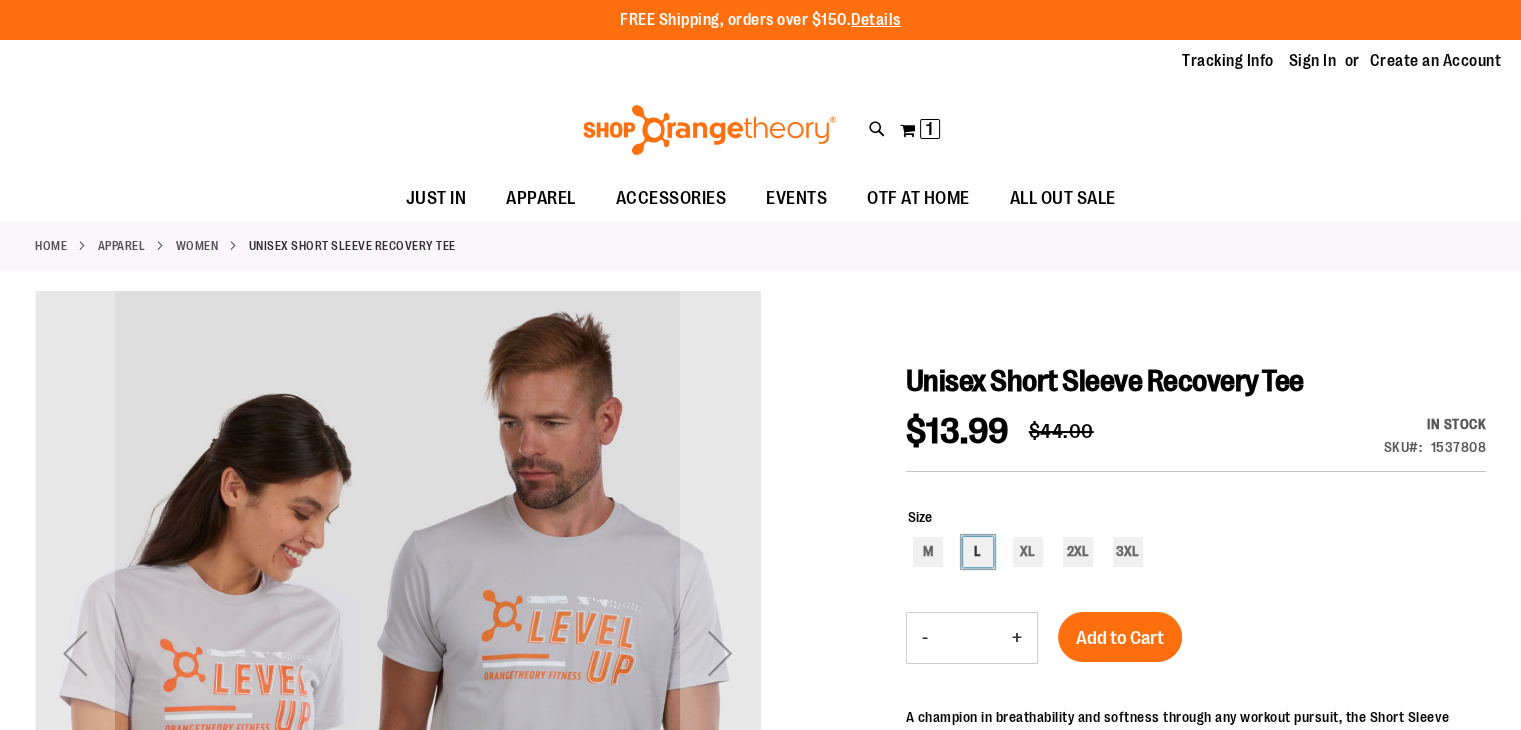 click on "L" at bounding box center [978, 552] 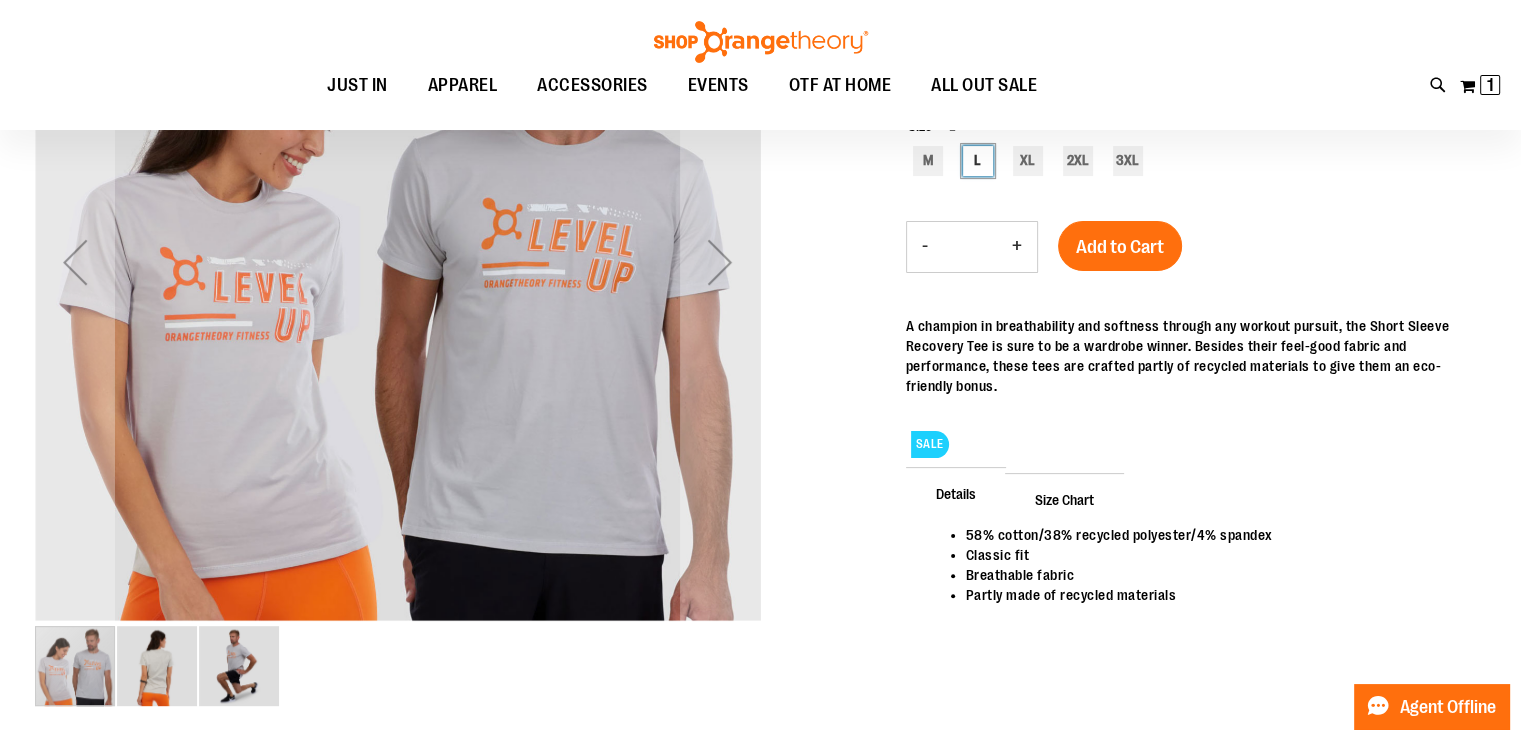 scroll, scrollTop: 399, scrollLeft: 0, axis: vertical 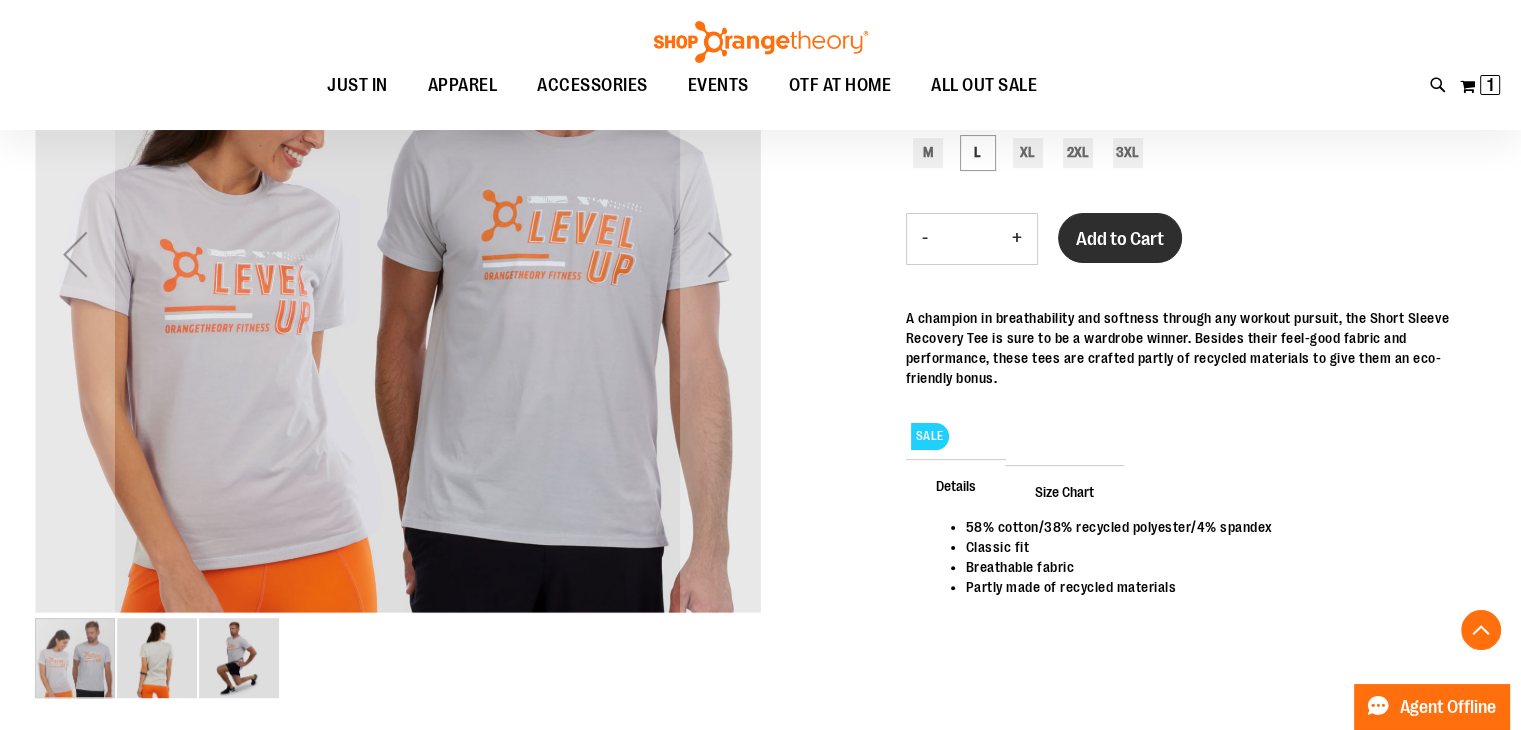 click on "Add to Cart" at bounding box center [1120, 238] 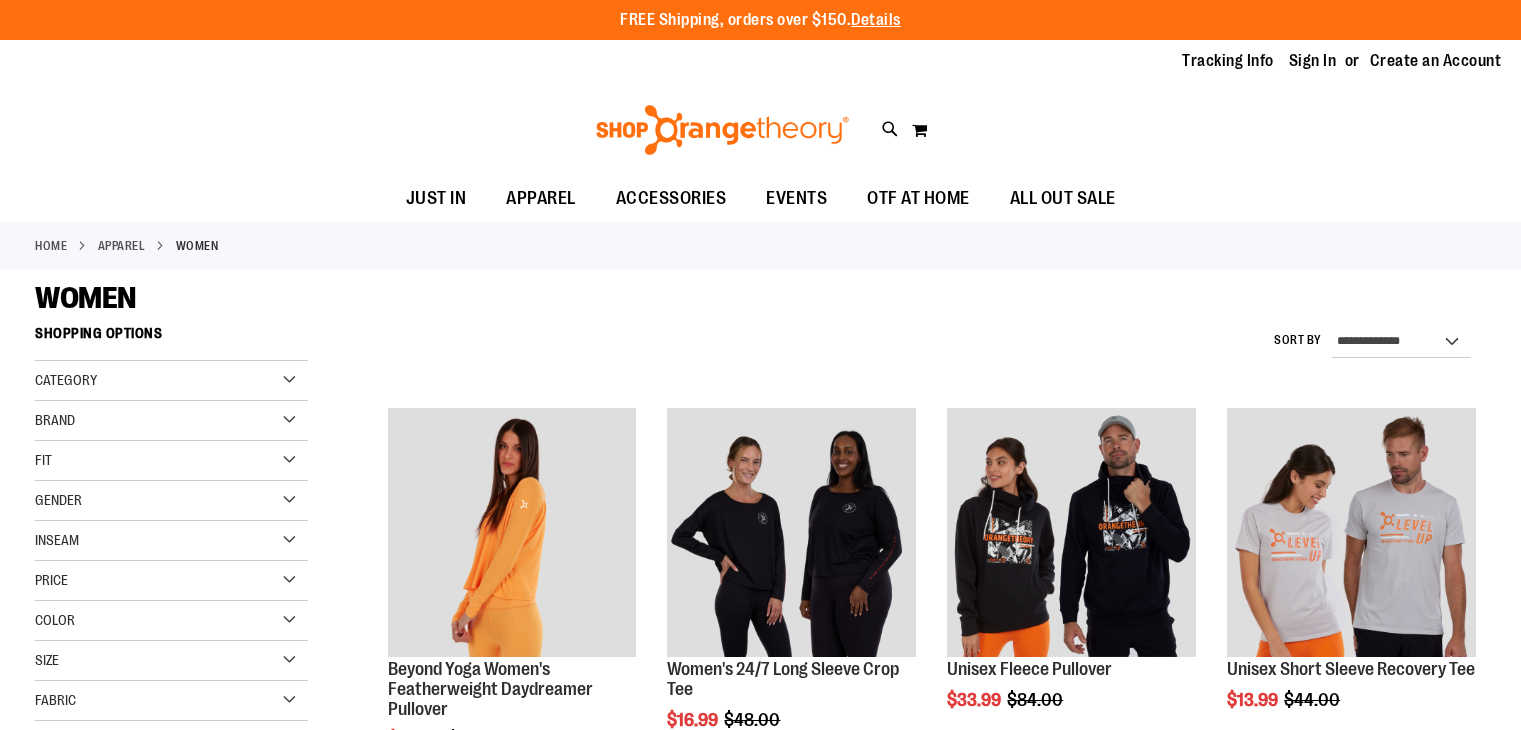 scroll, scrollTop: 0, scrollLeft: 0, axis: both 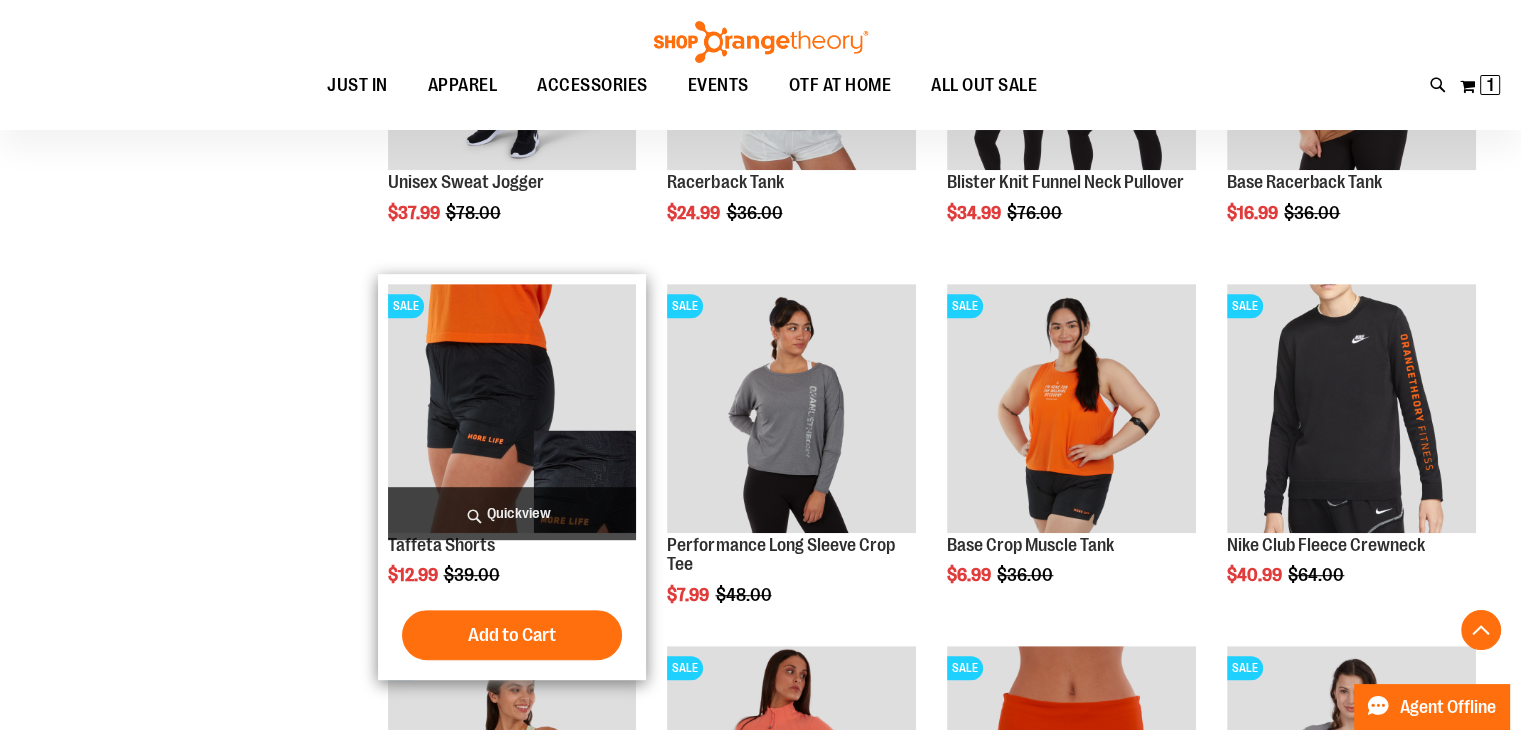 click at bounding box center [512, 408] 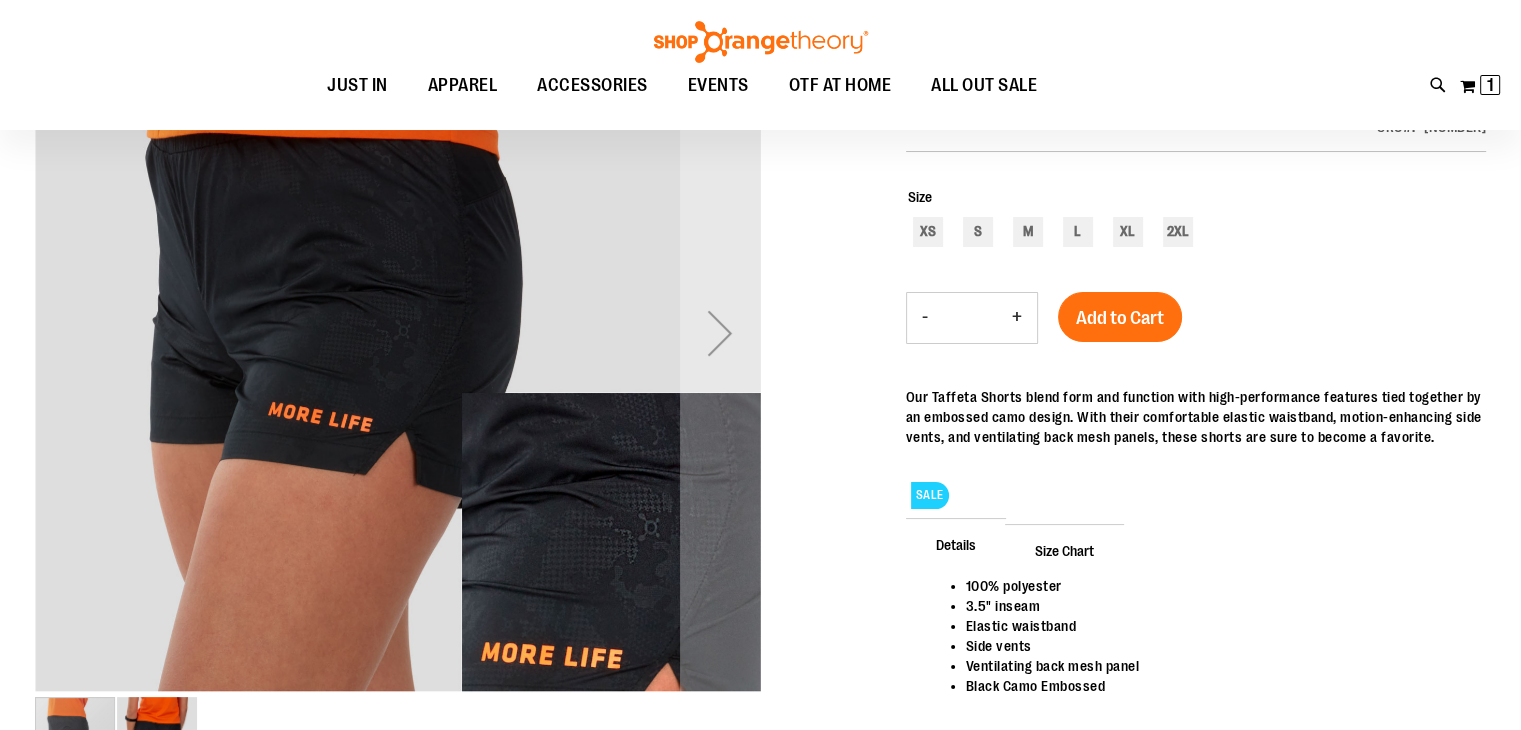scroll, scrollTop: 98, scrollLeft: 0, axis: vertical 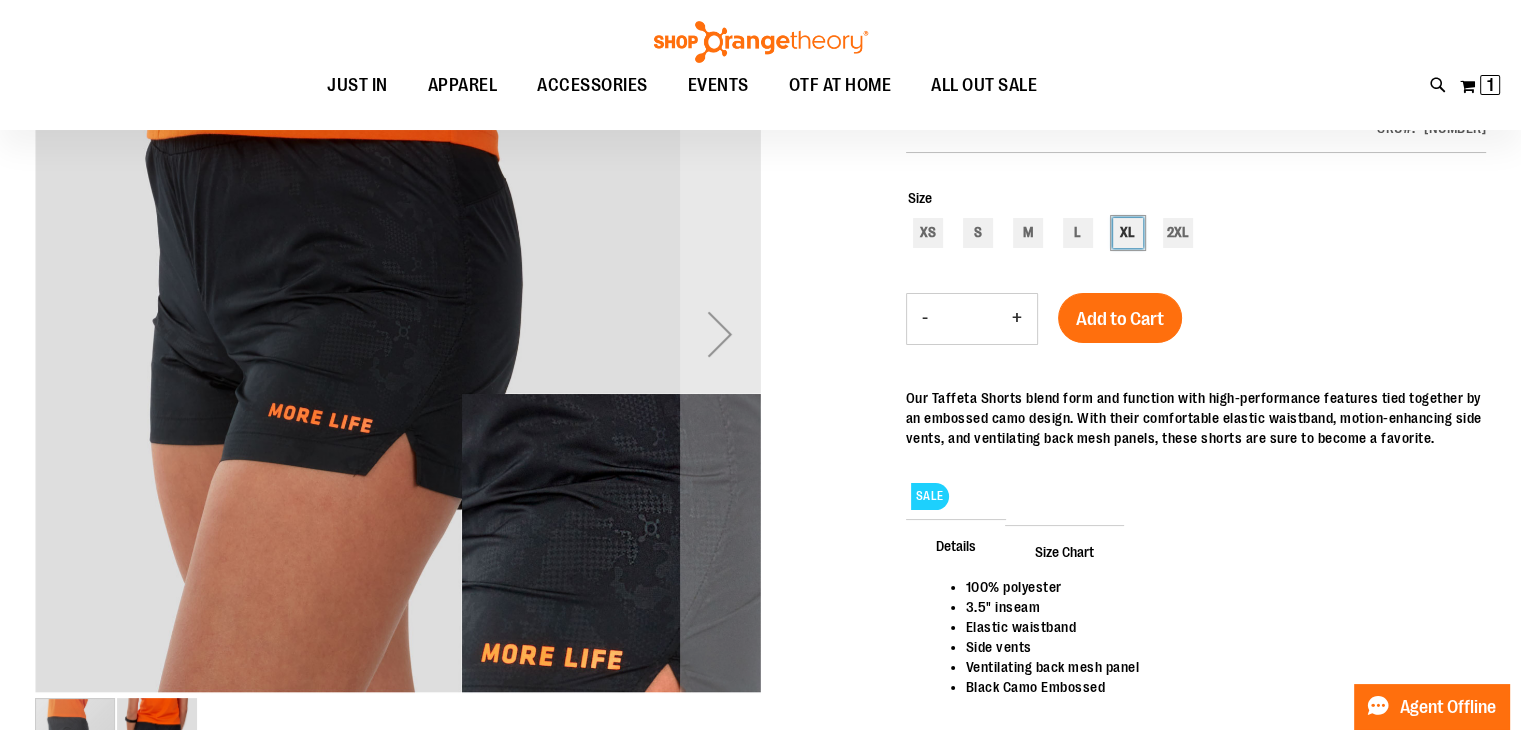 click on "XL" at bounding box center (1128, 233) 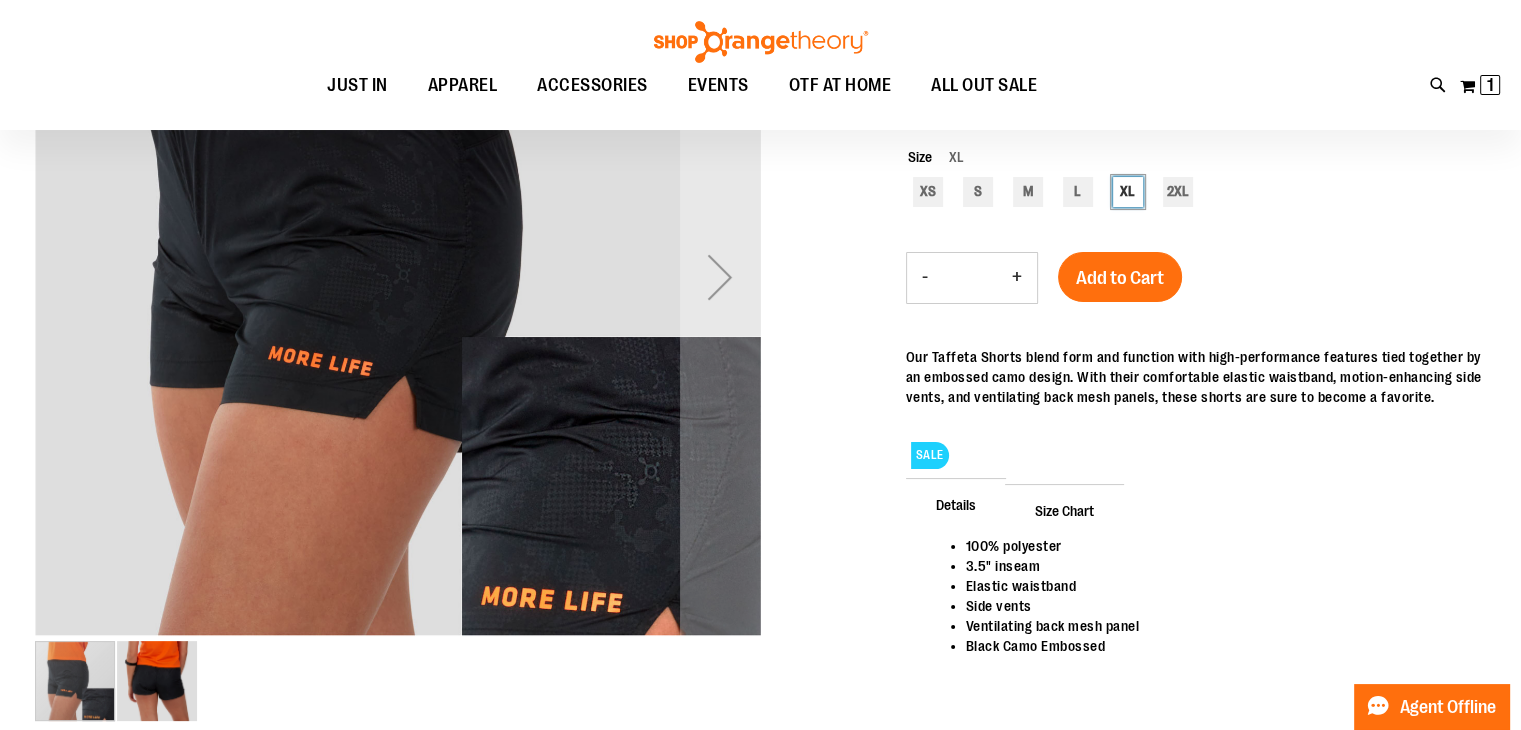 scroll, scrollTop: 198, scrollLeft: 0, axis: vertical 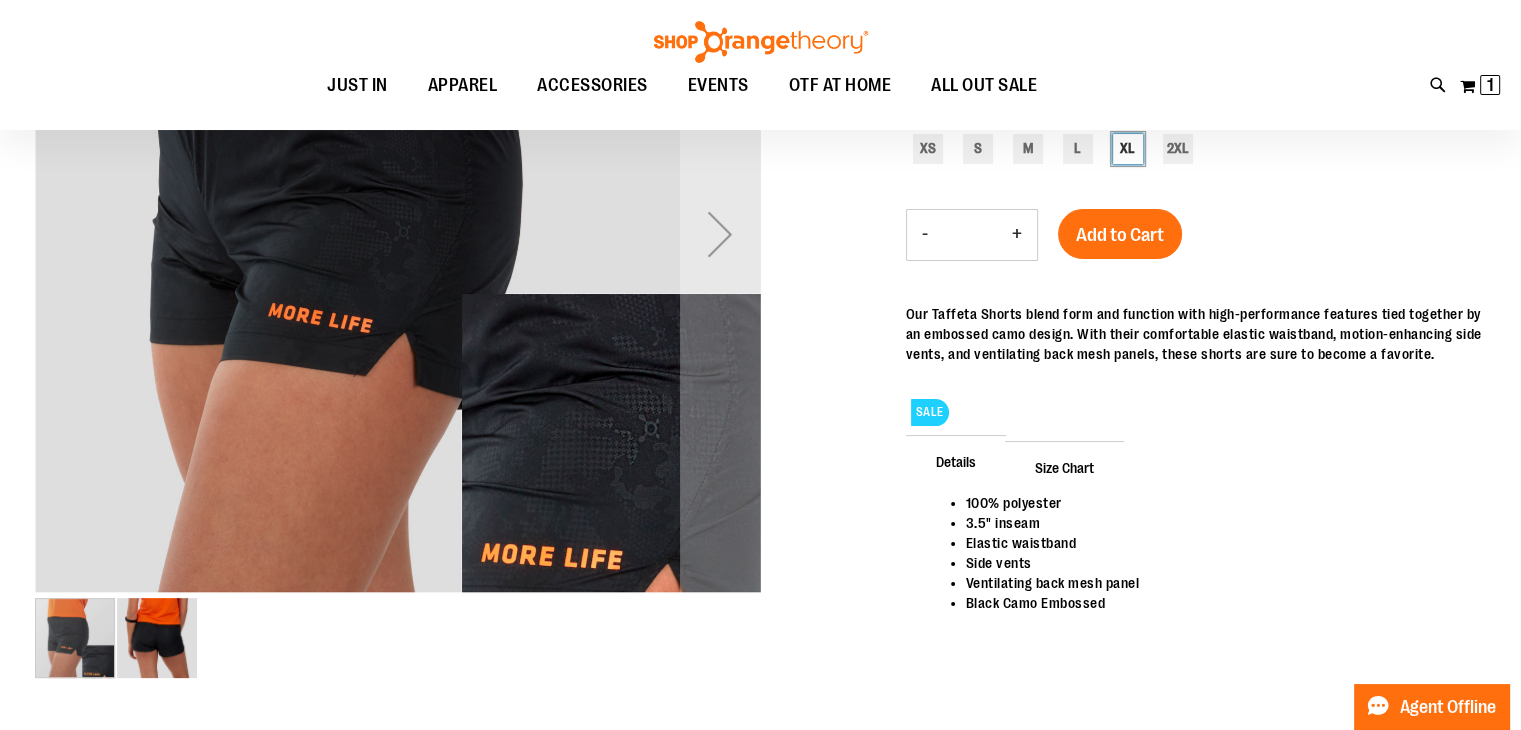 click at bounding box center [157, 638] 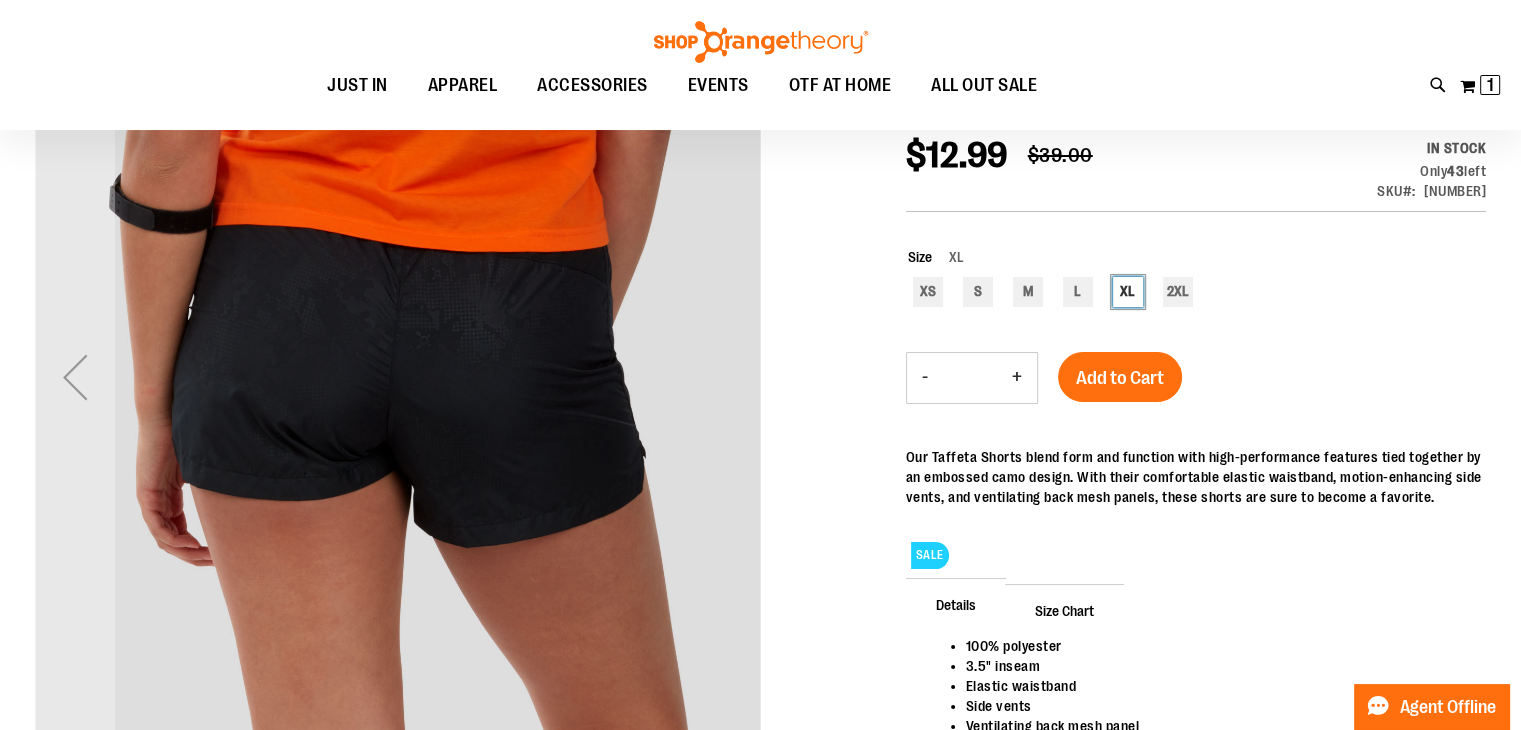 scroll, scrollTop: 198, scrollLeft: 0, axis: vertical 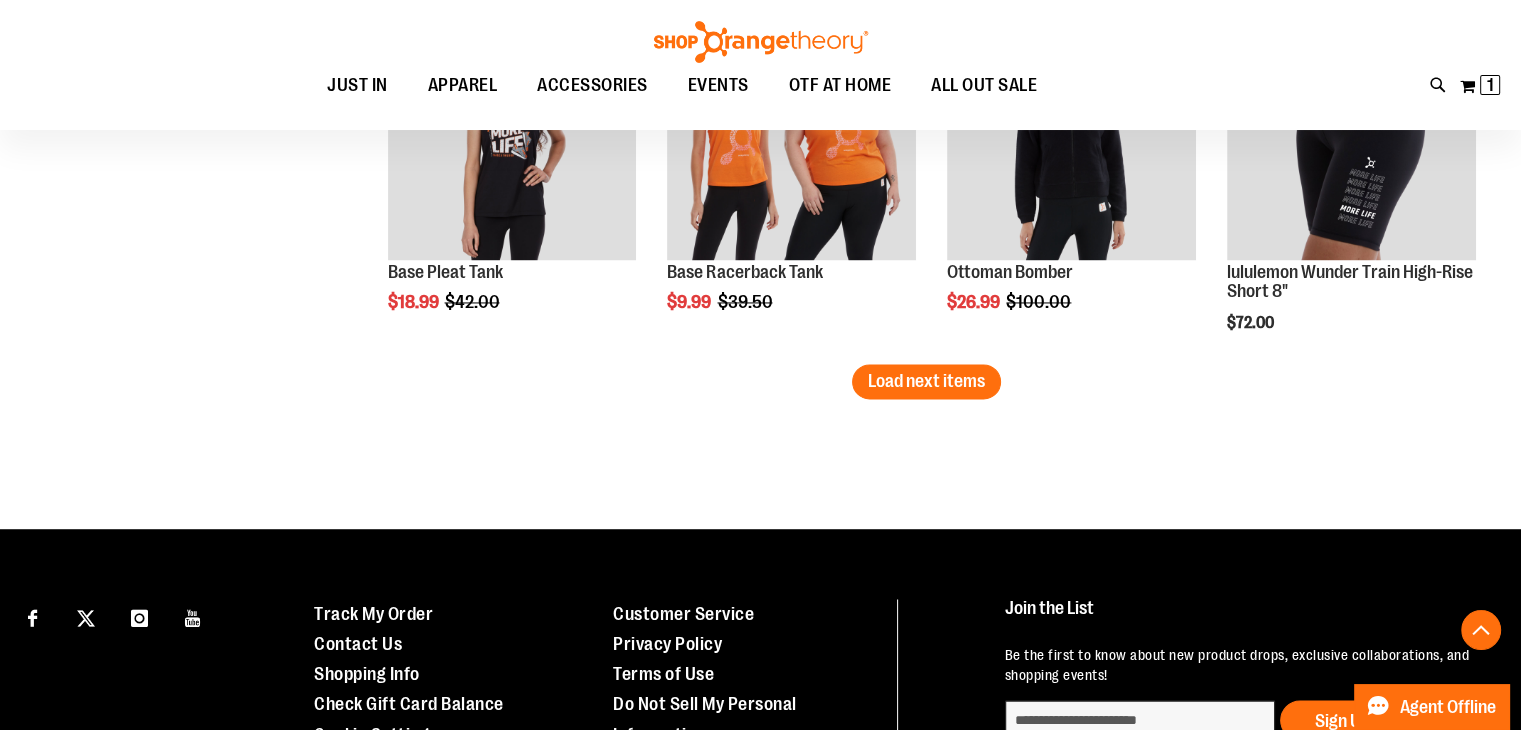 click on "**********" at bounding box center (926, -1268) 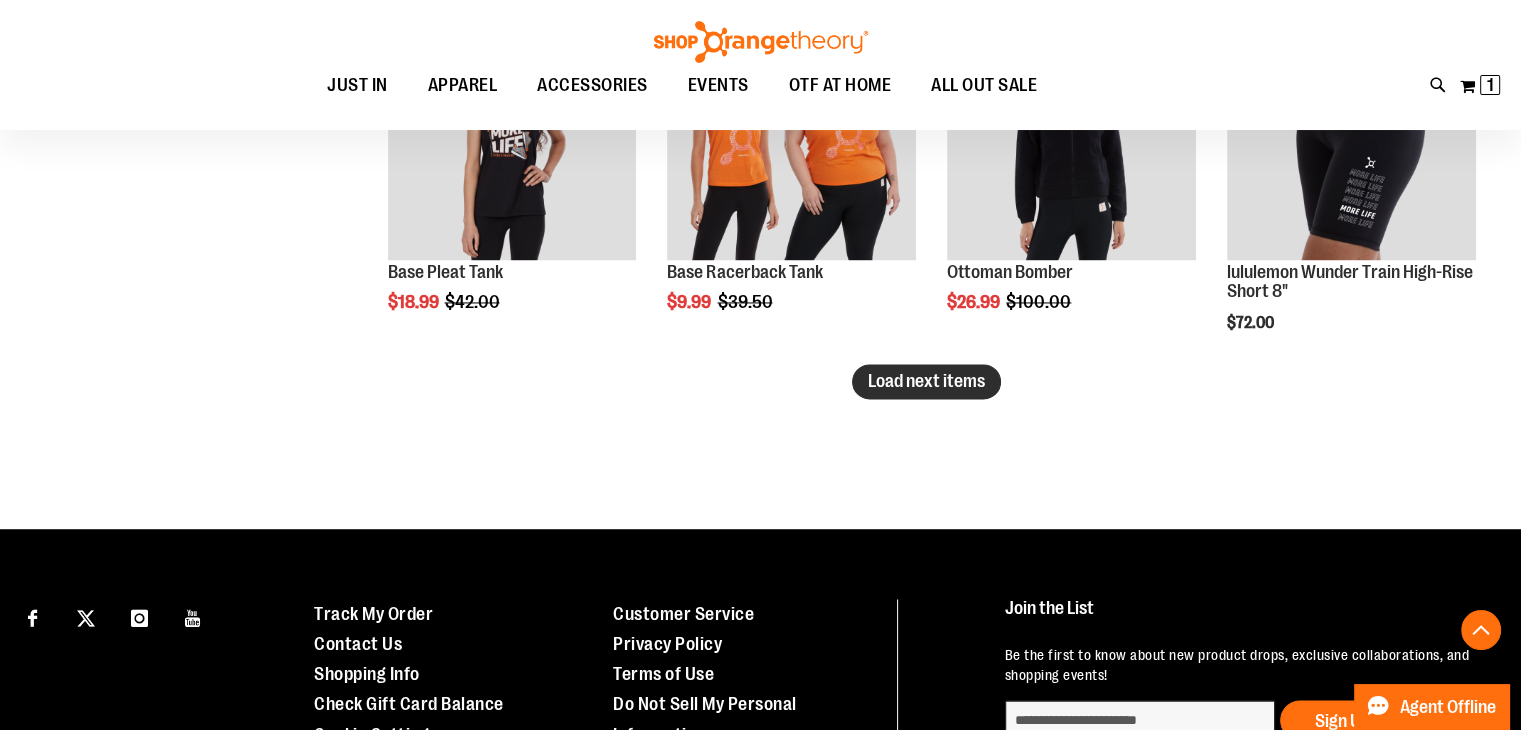 click on "Load next items" at bounding box center [926, 381] 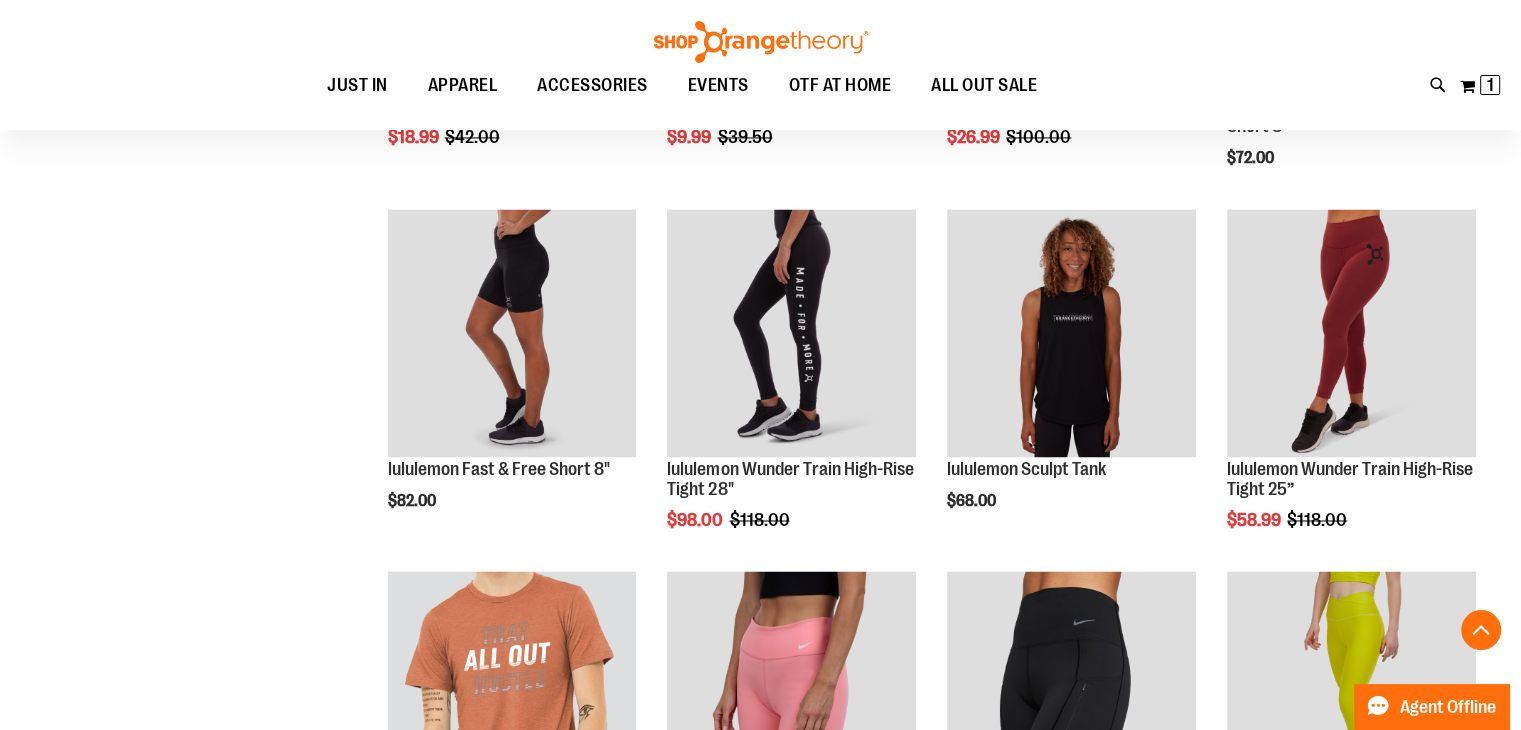 scroll, scrollTop: 3277, scrollLeft: 0, axis: vertical 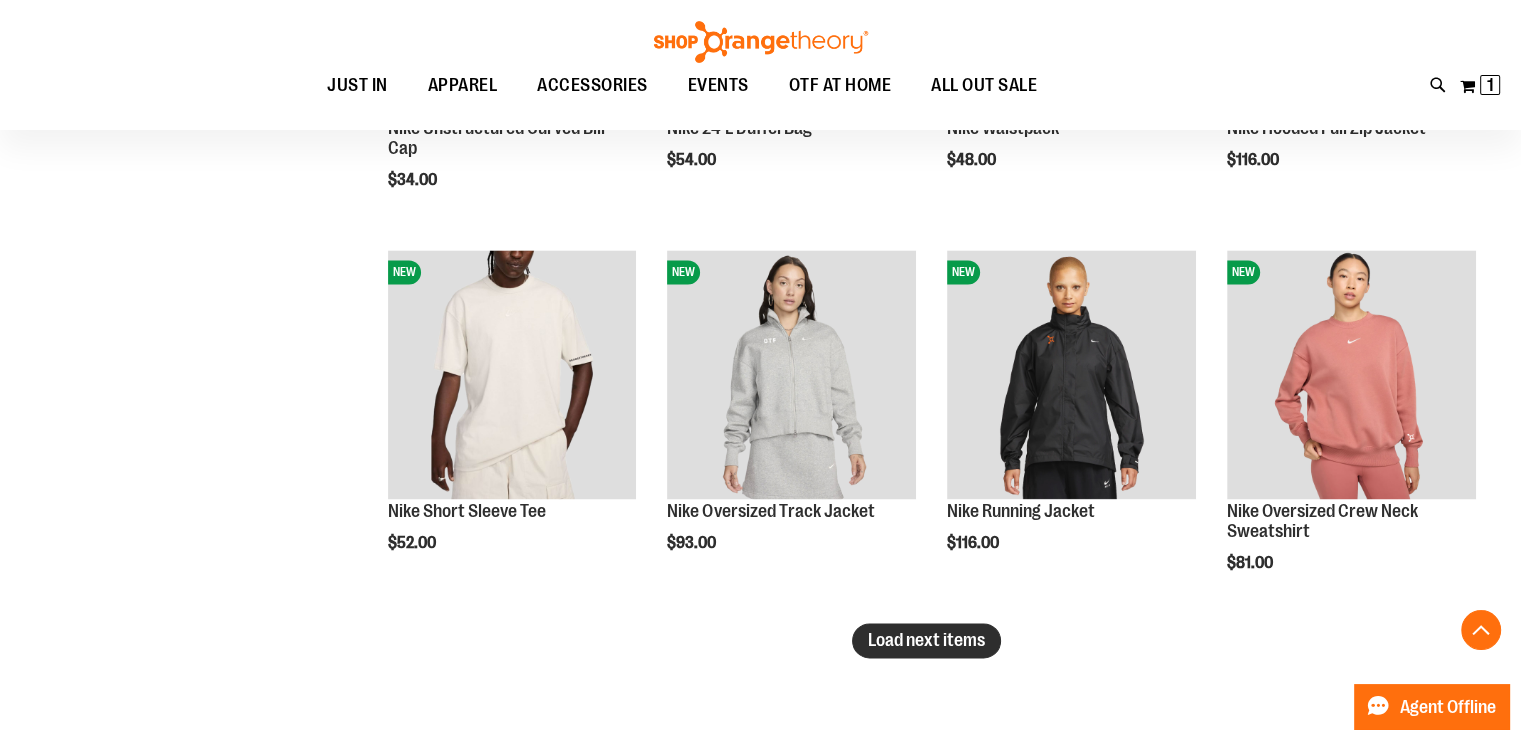 click on "Load next items" at bounding box center [926, 640] 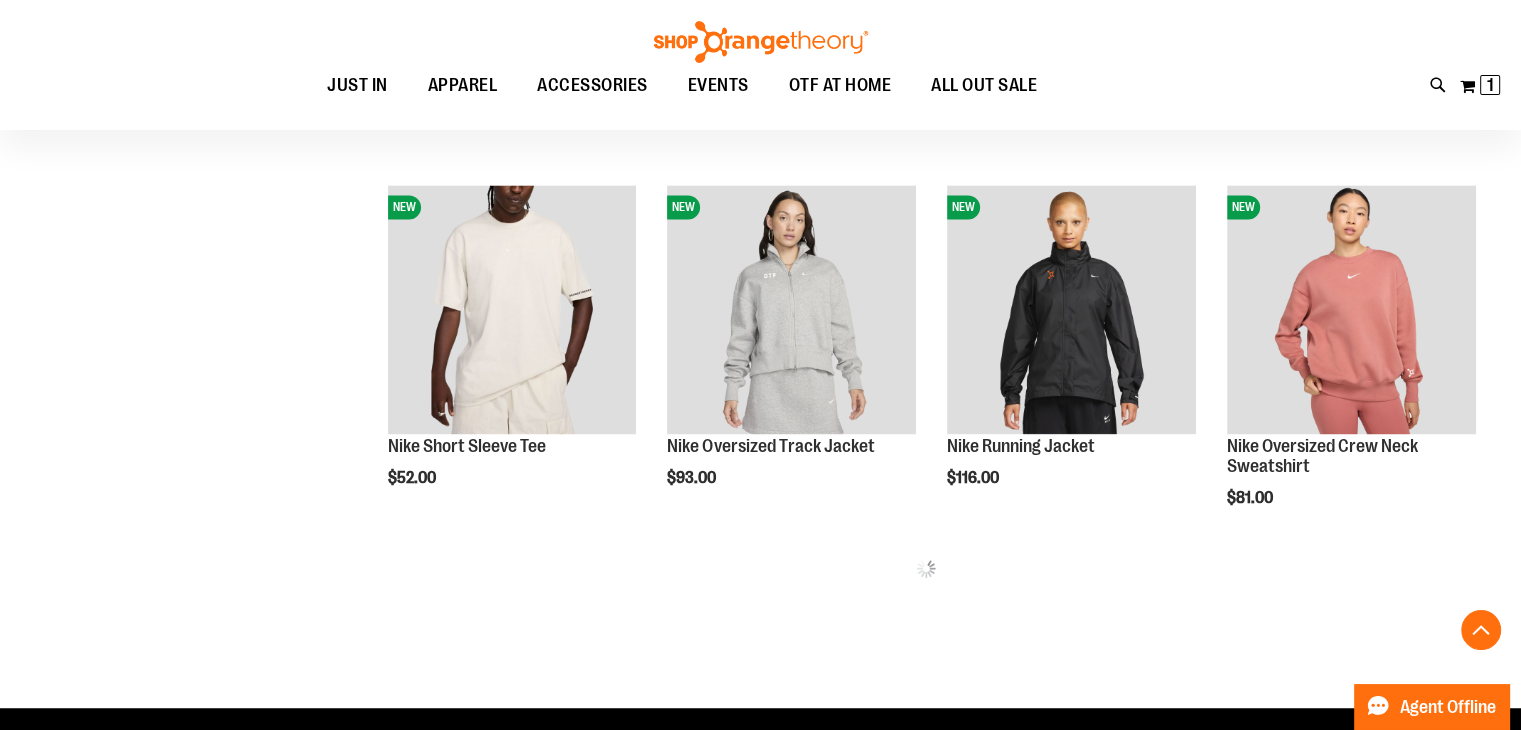 scroll, scrollTop: 3099, scrollLeft: 0, axis: vertical 